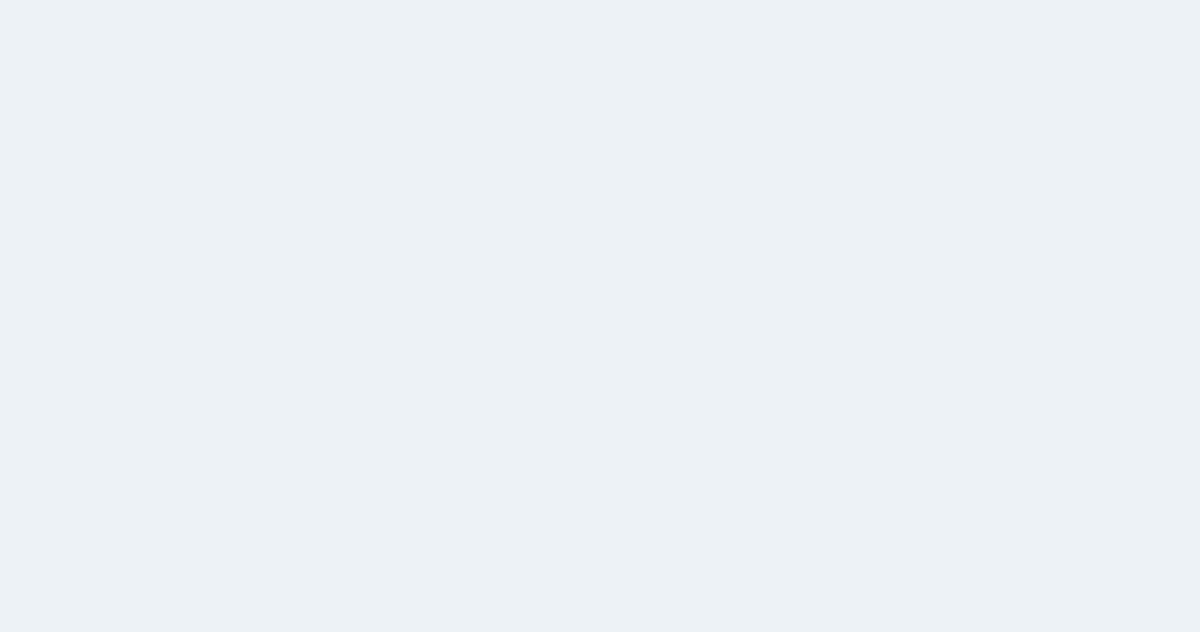 scroll, scrollTop: 0, scrollLeft: 0, axis: both 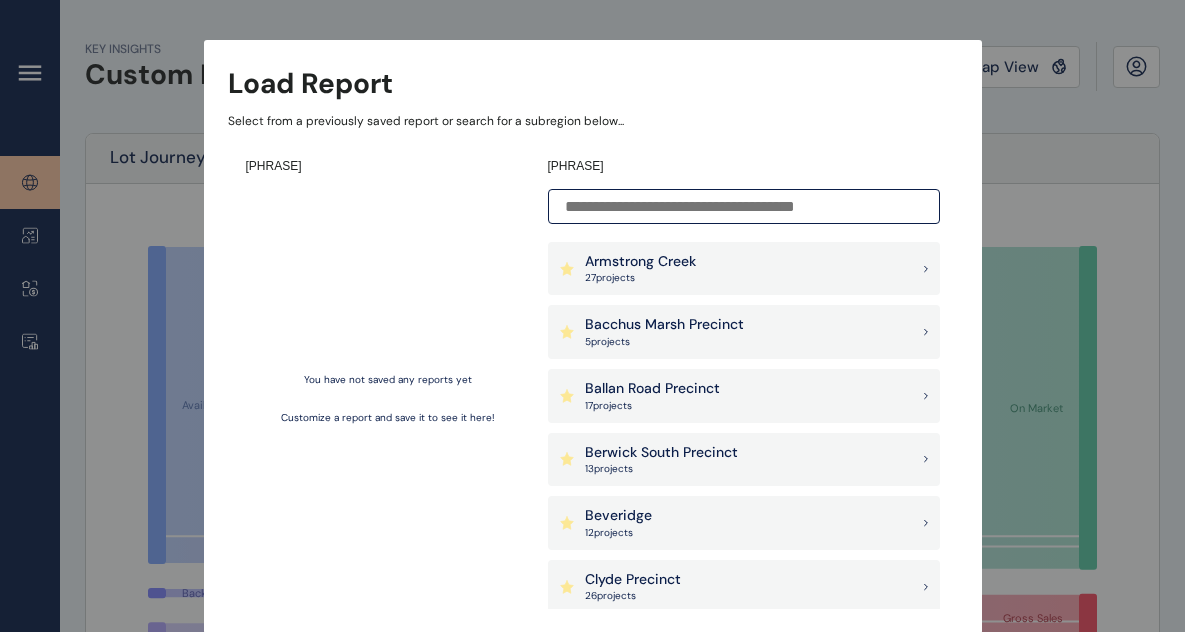 click on "Armstrong Creek 27  project s" at bounding box center (744, 269) 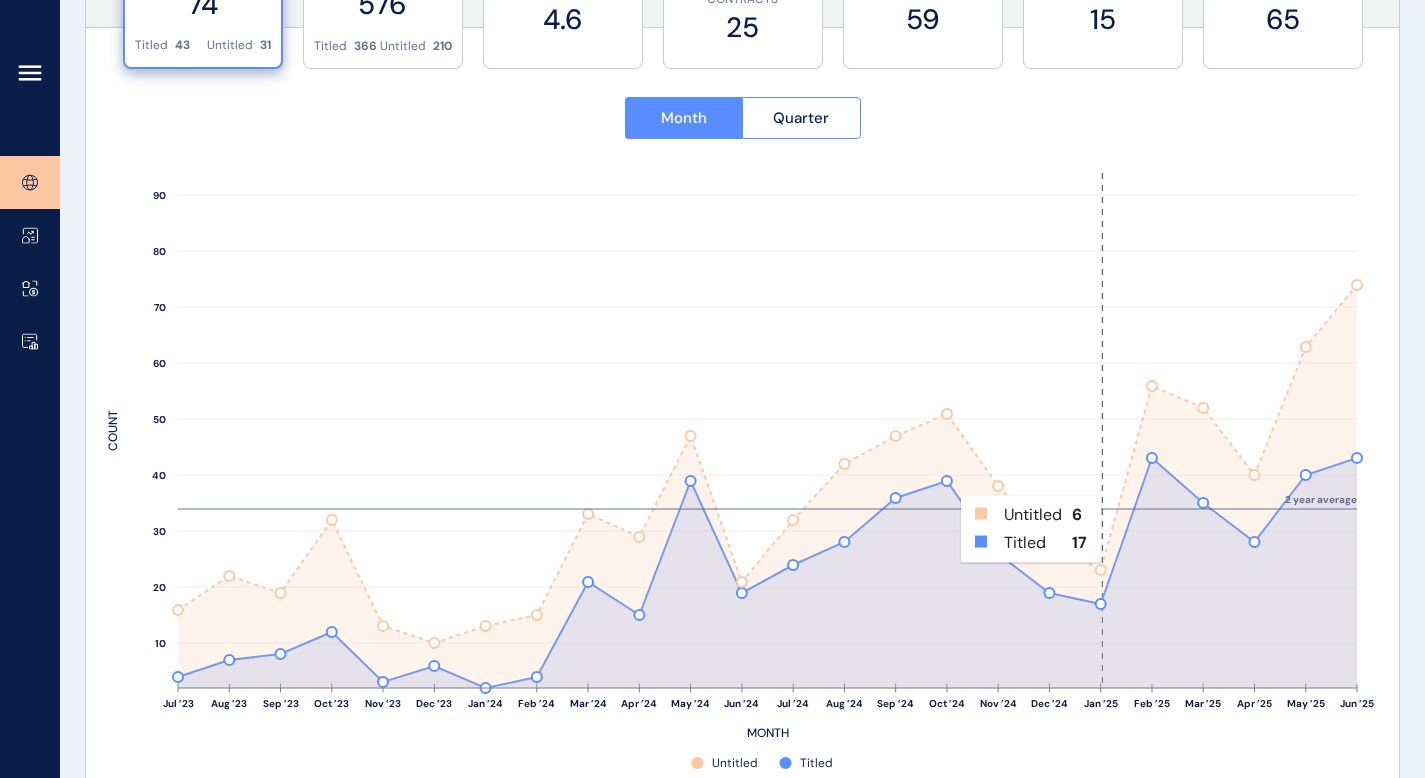 scroll, scrollTop: 866, scrollLeft: 0, axis: vertical 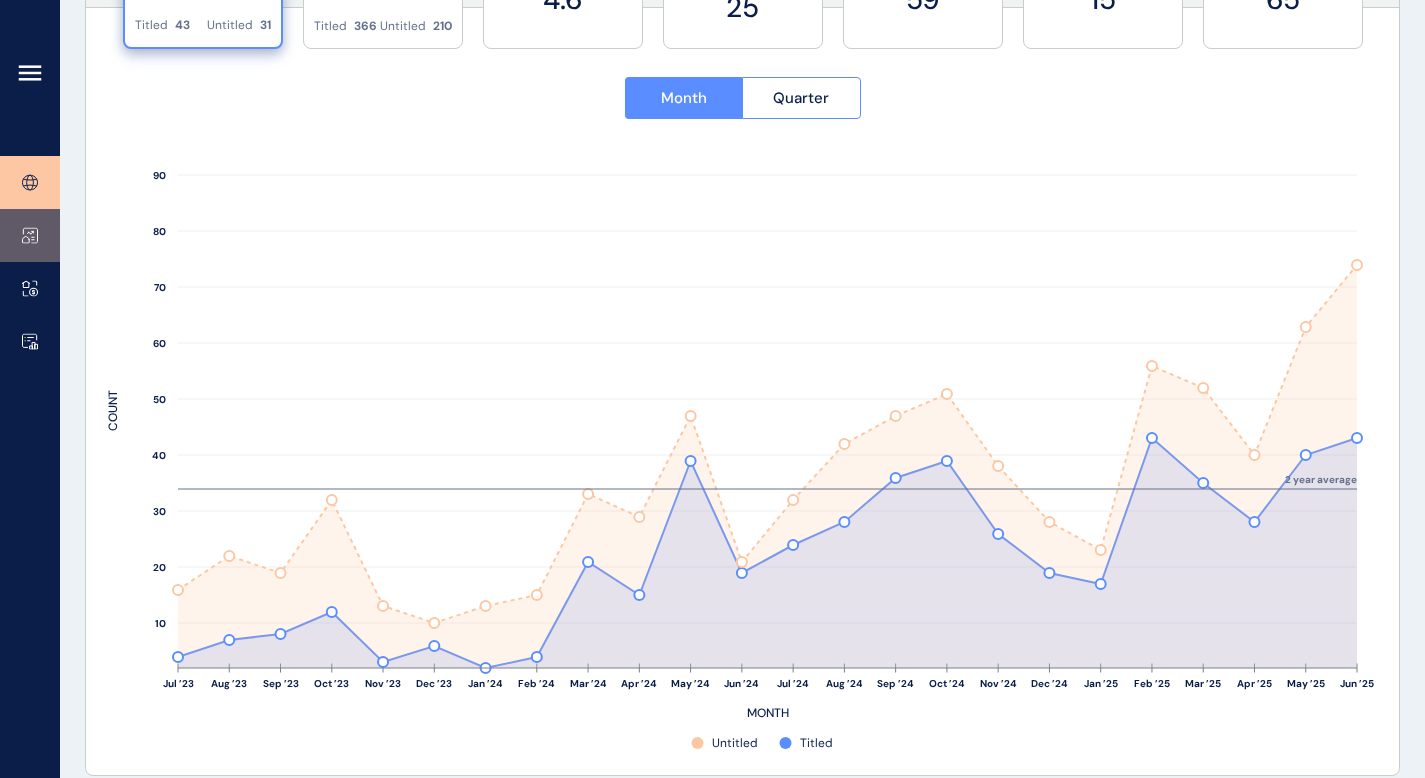 click 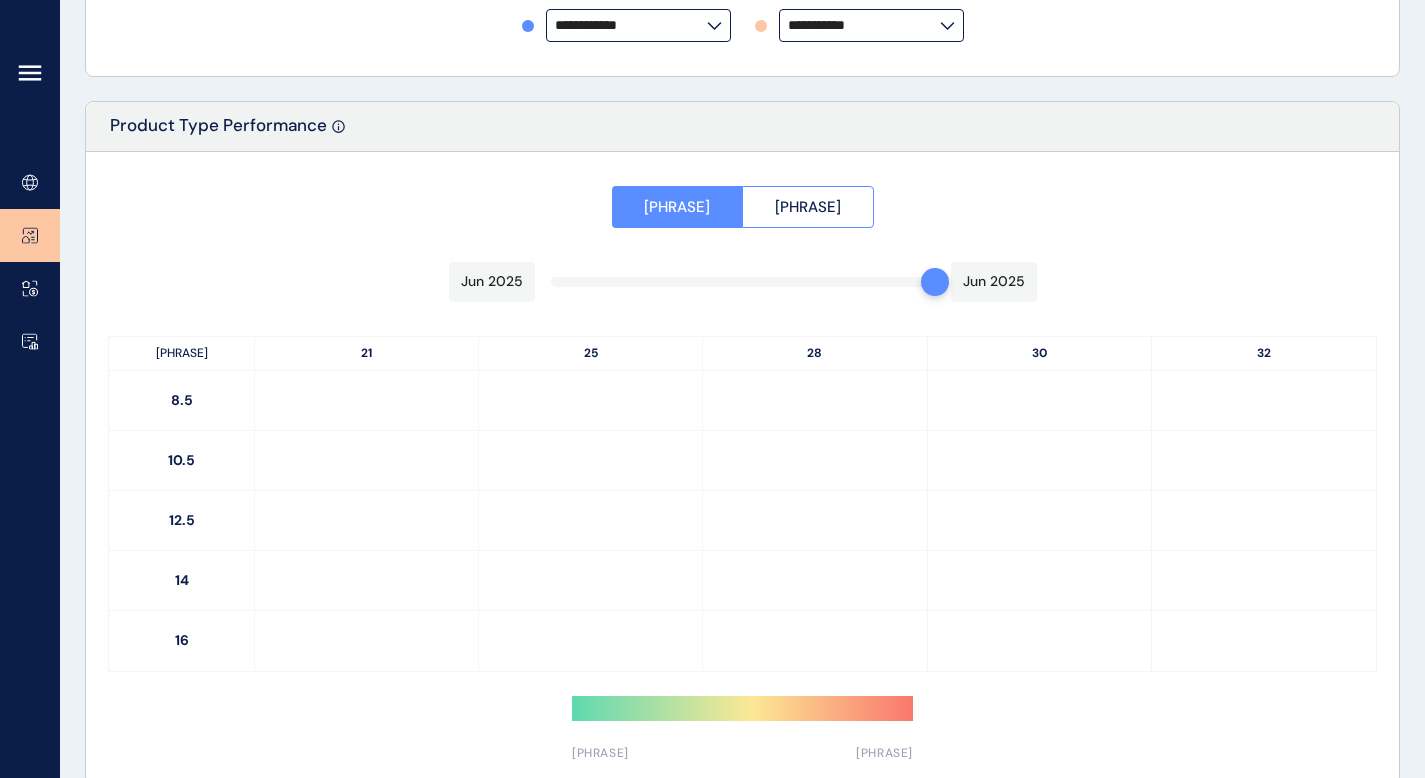 type on "**********" 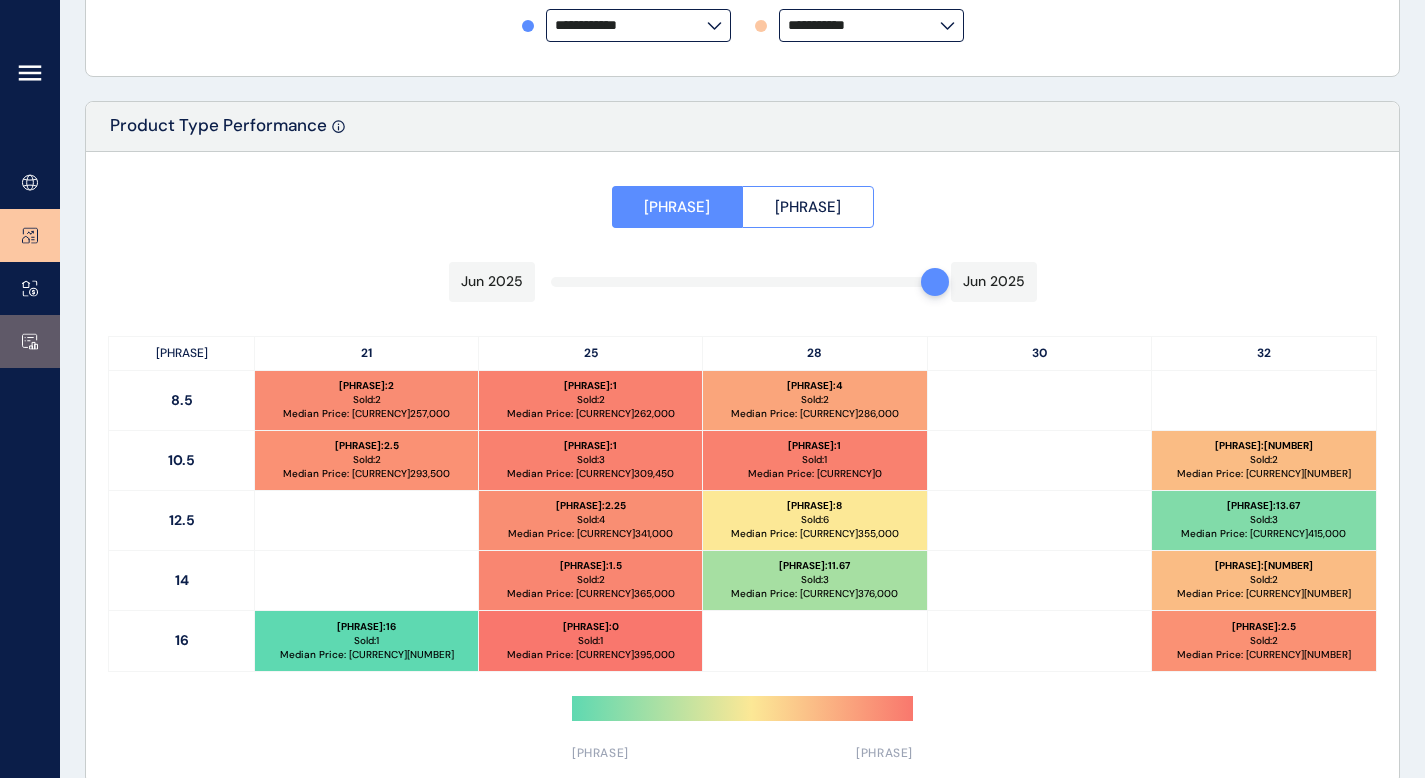 click 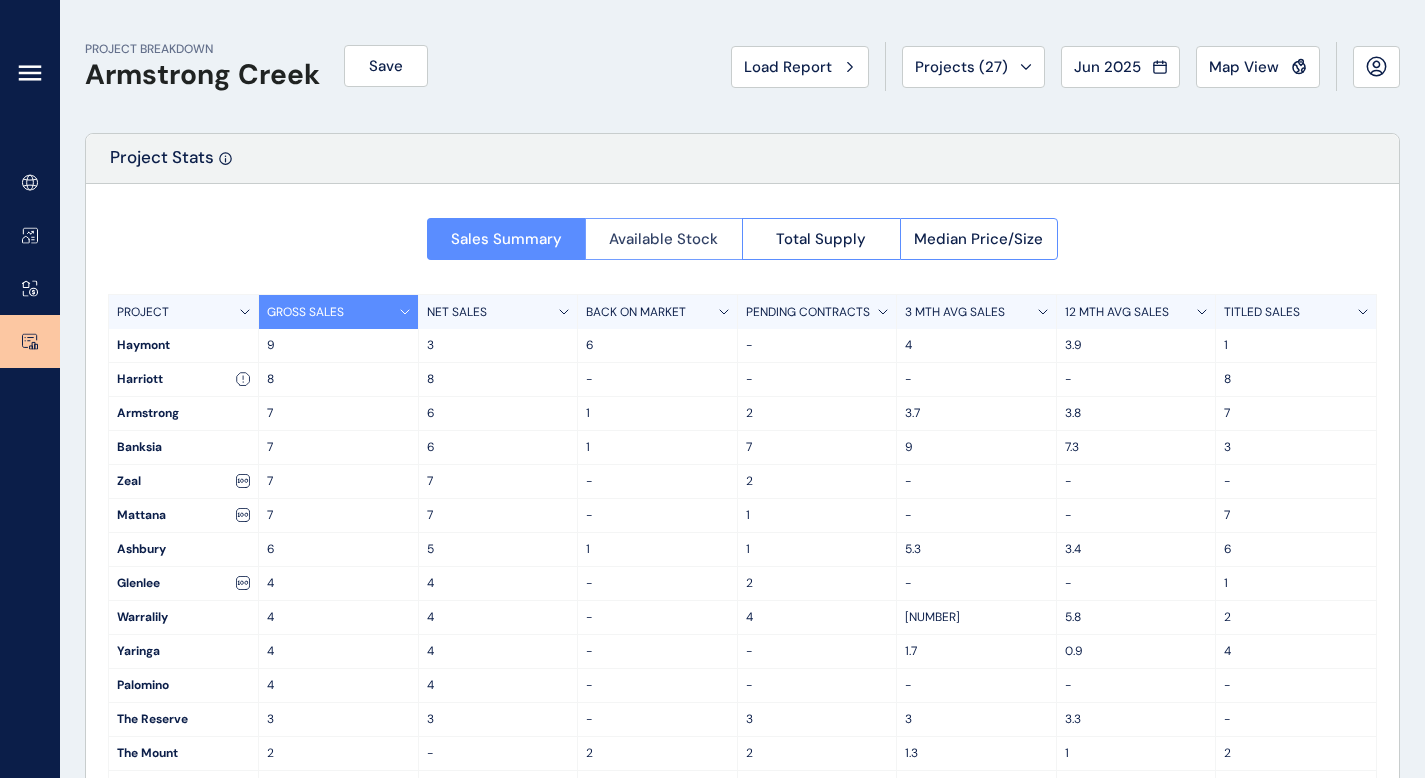 click on "Available Stock" at bounding box center (663, 239) 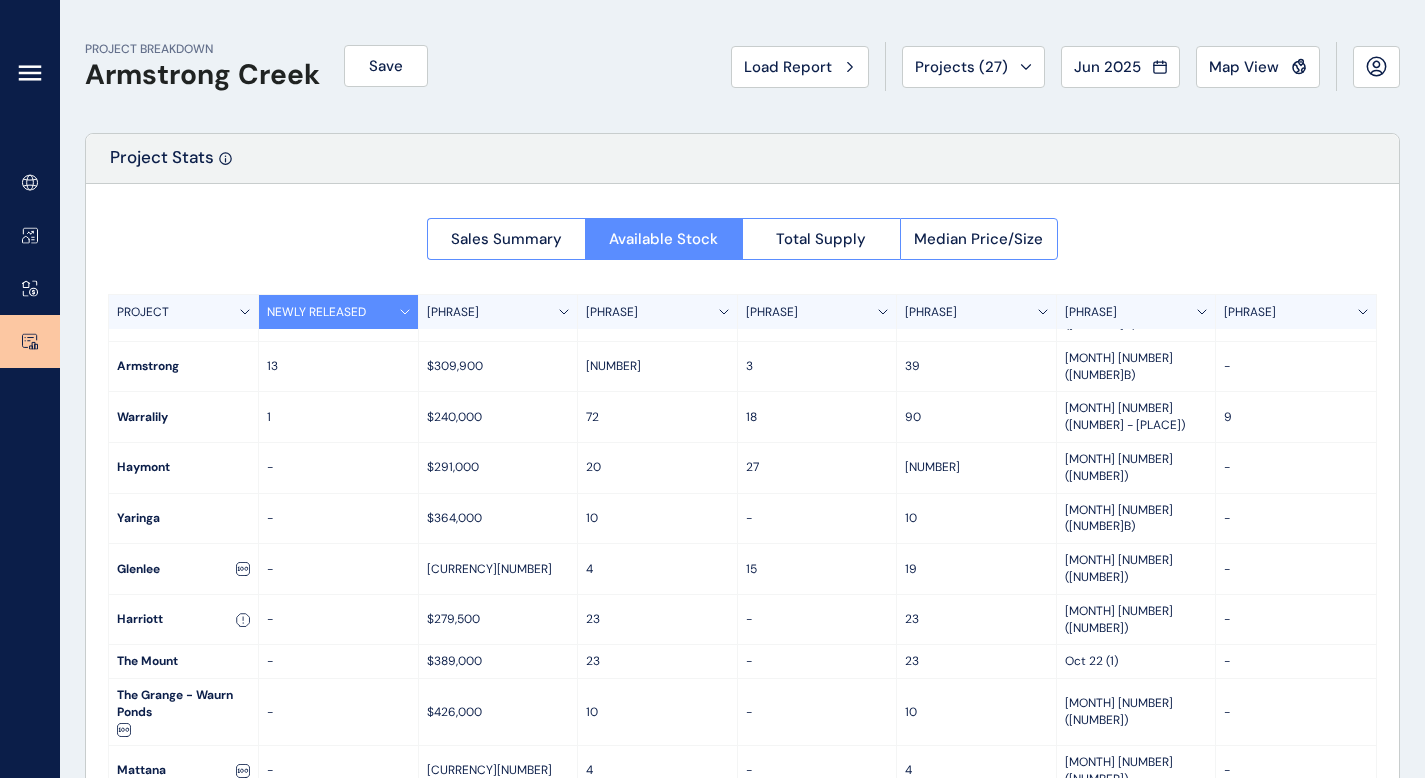 scroll, scrollTop: 0, scrollLeft: 0, axis: both 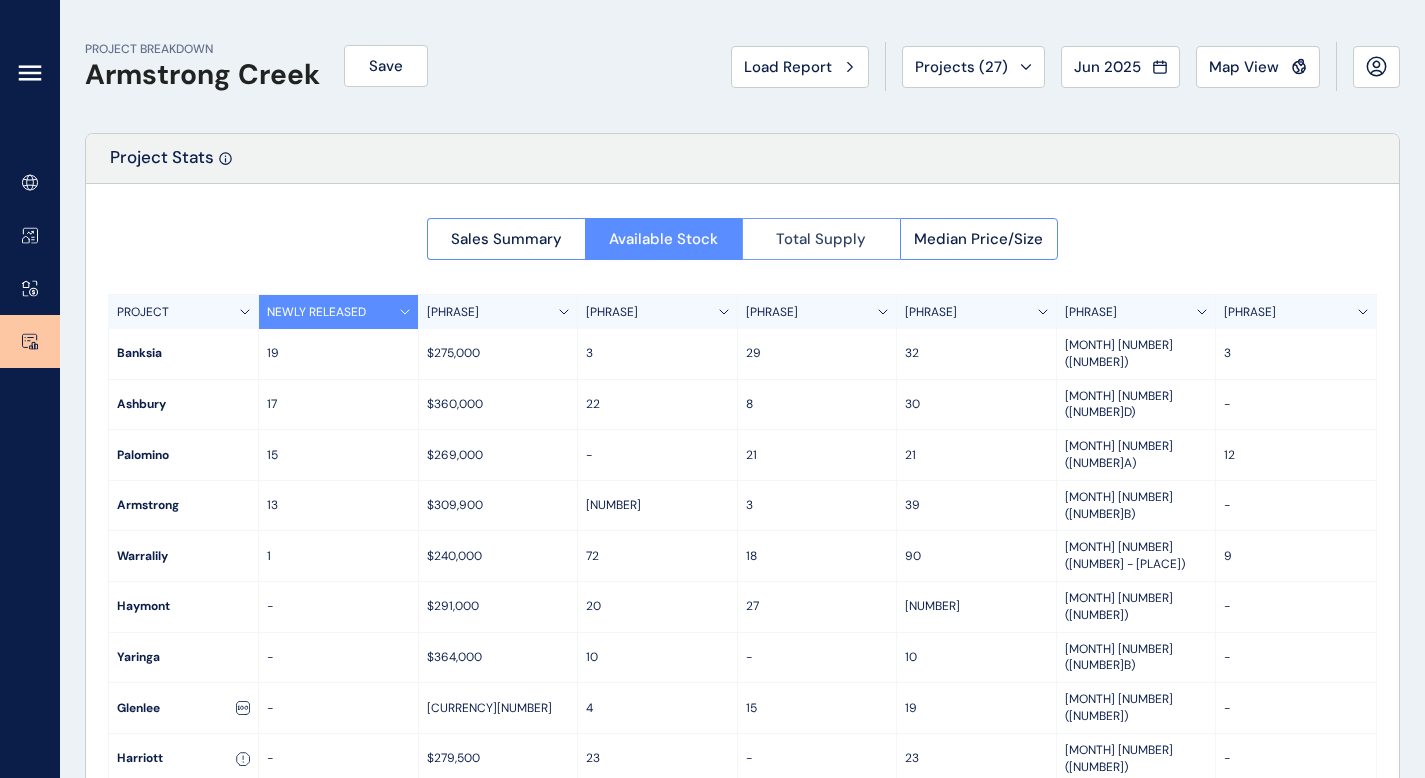 click on "Total Supply" at bounding box center [821, 239] 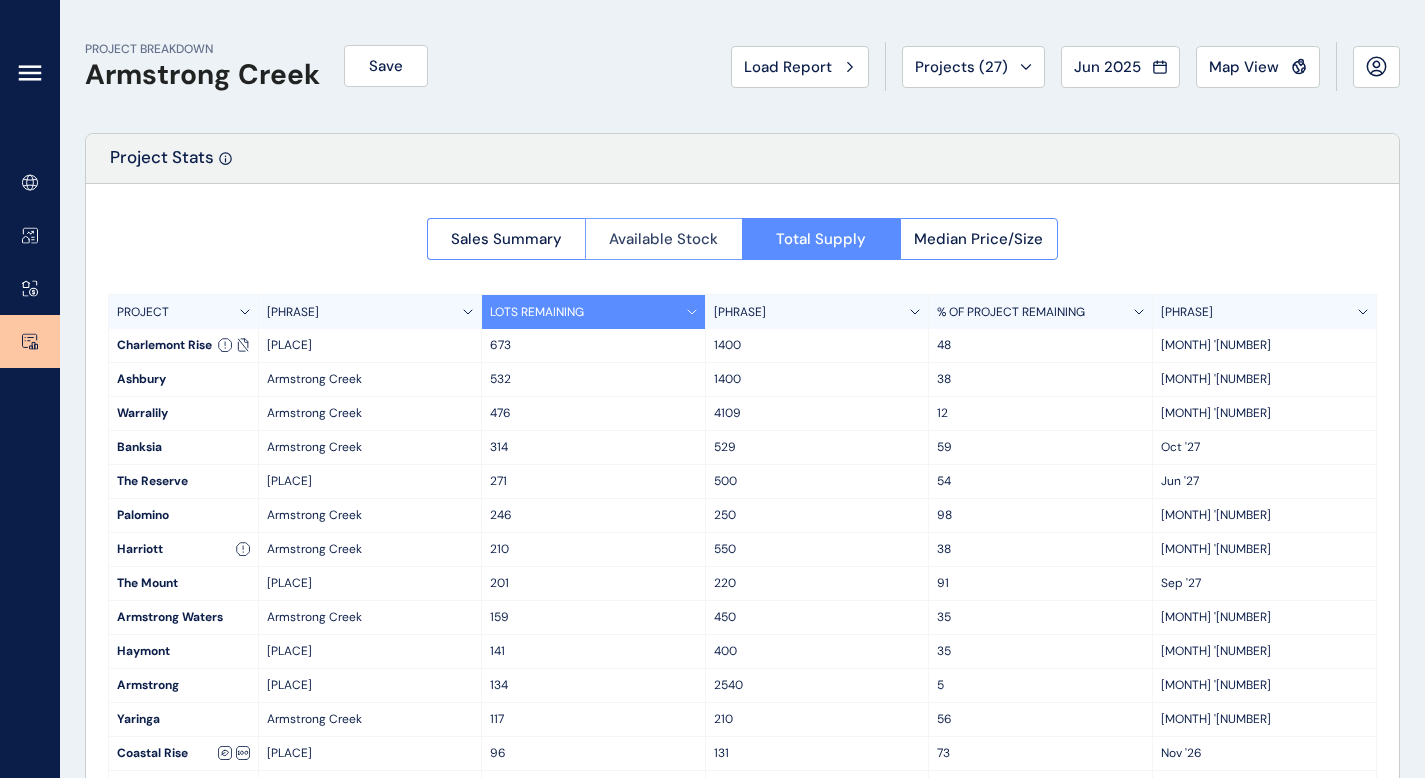 click on "Available Stock" at bounding box center (663, 239) 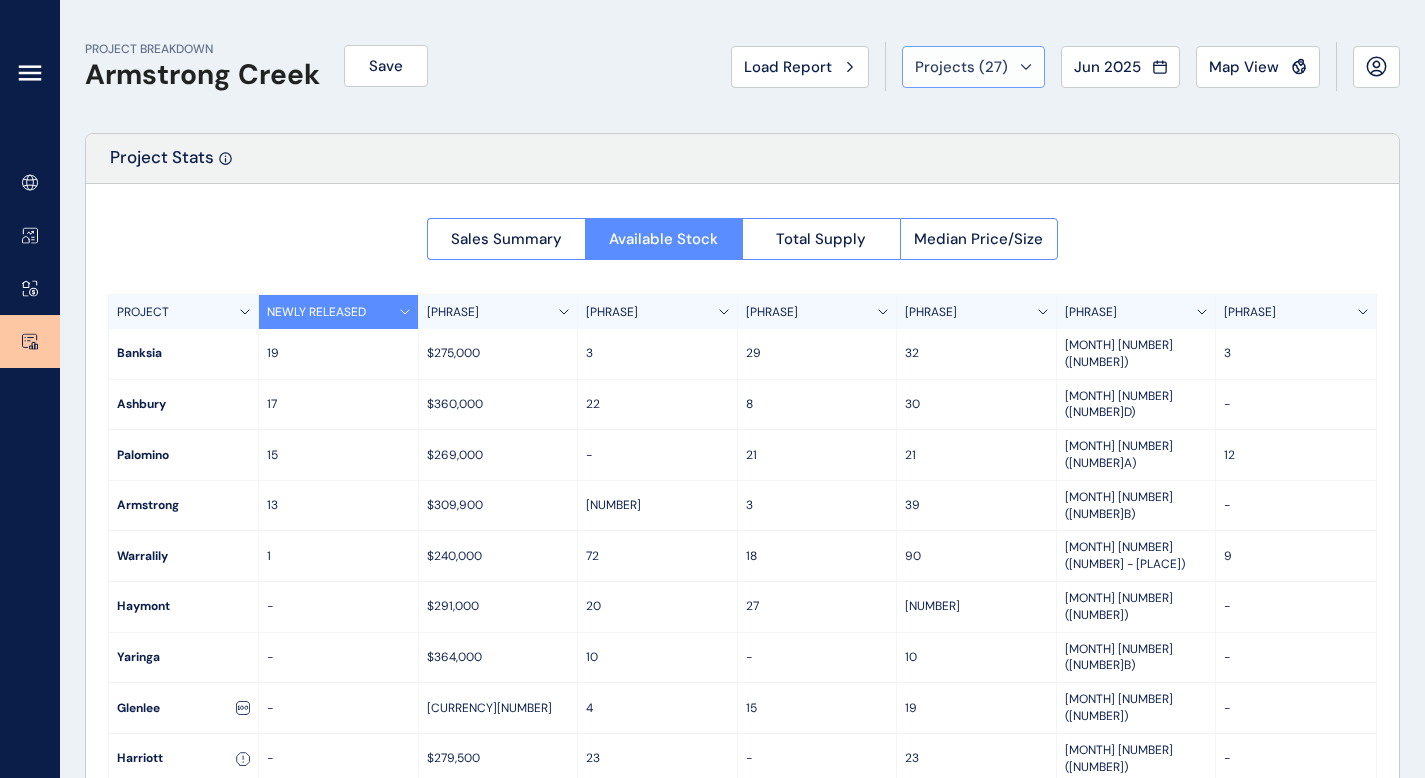 click on "Projects ( 27 )" at bounding box center (961, 67) 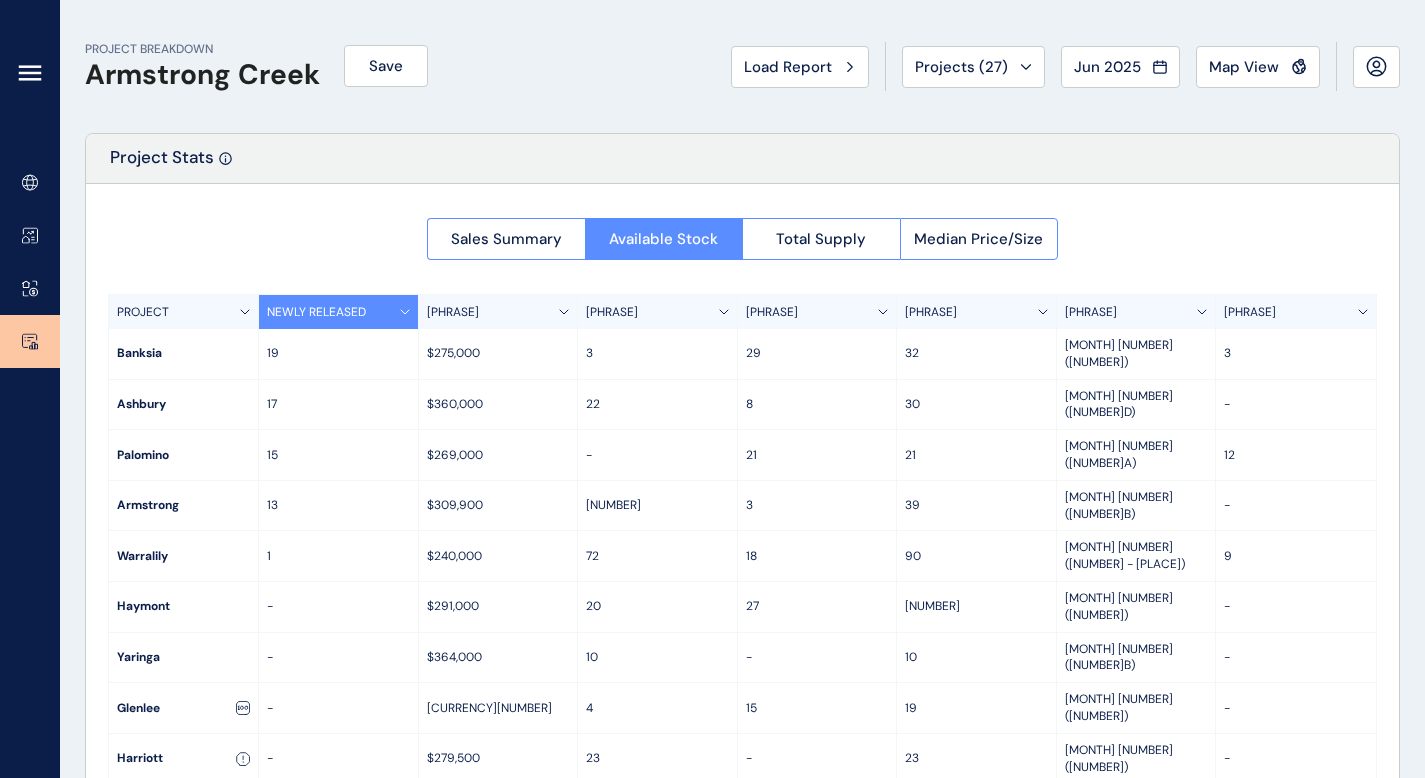 click on "Projects ( 27 )" at bounding box center (961, 67) 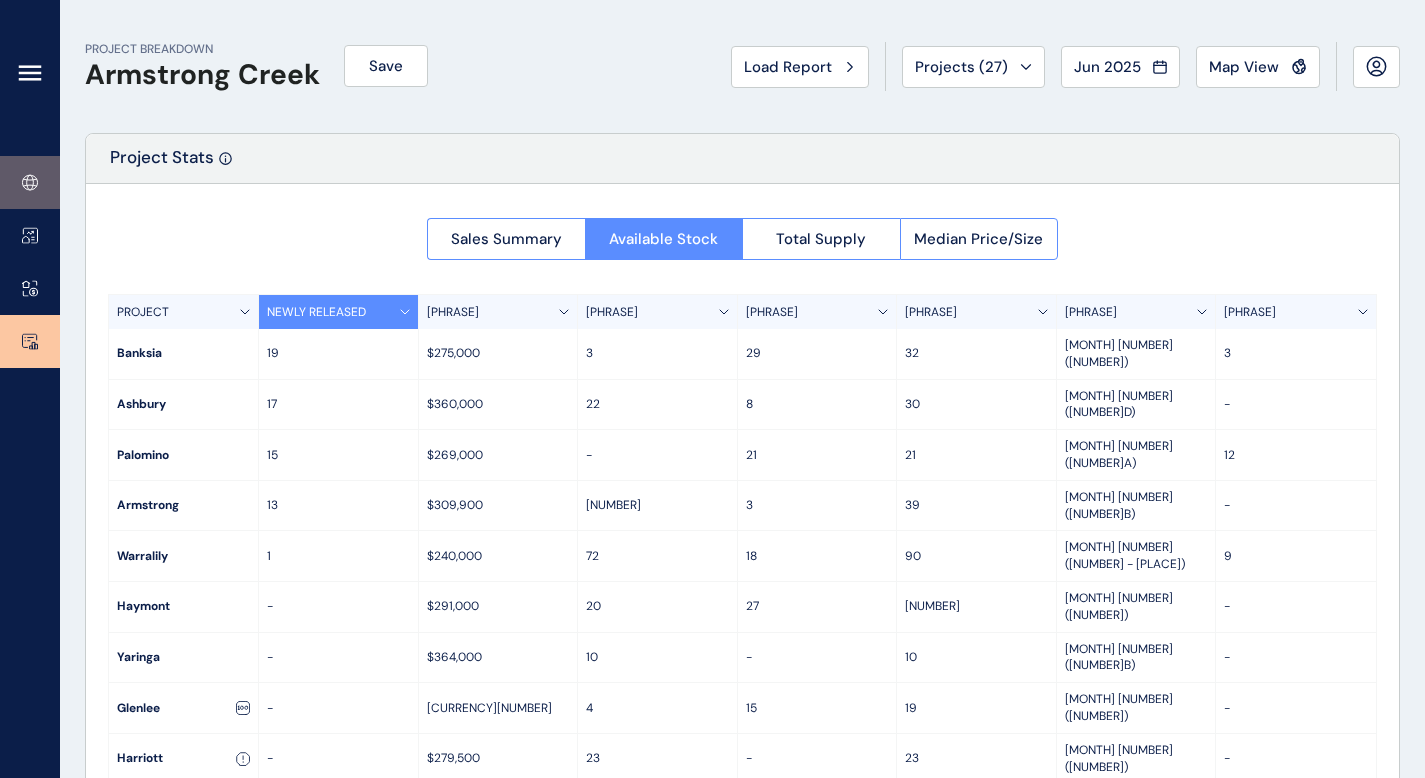 click 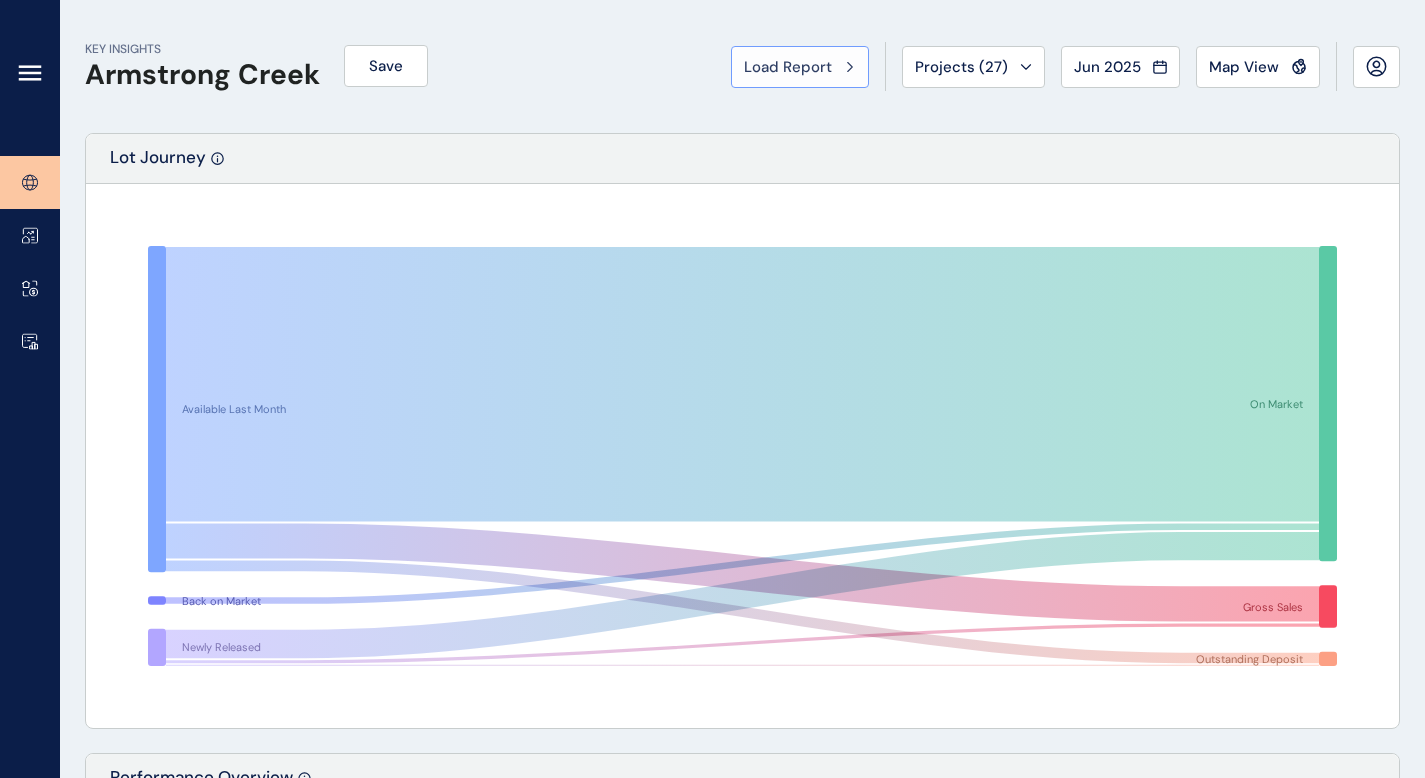 click on "Load Report" at bounding box center [788, 67] 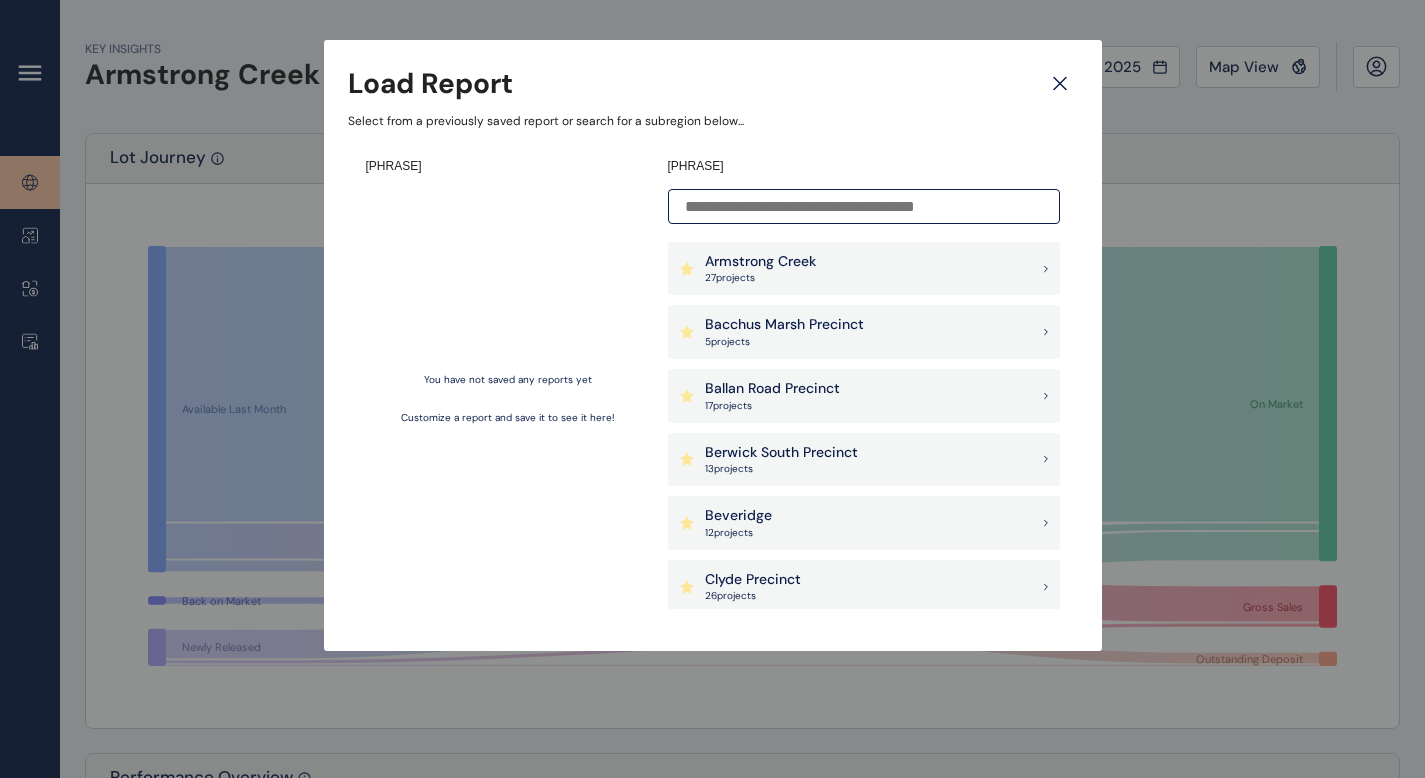 click on "Armstrong Creek" at bounding box center (760, 262) 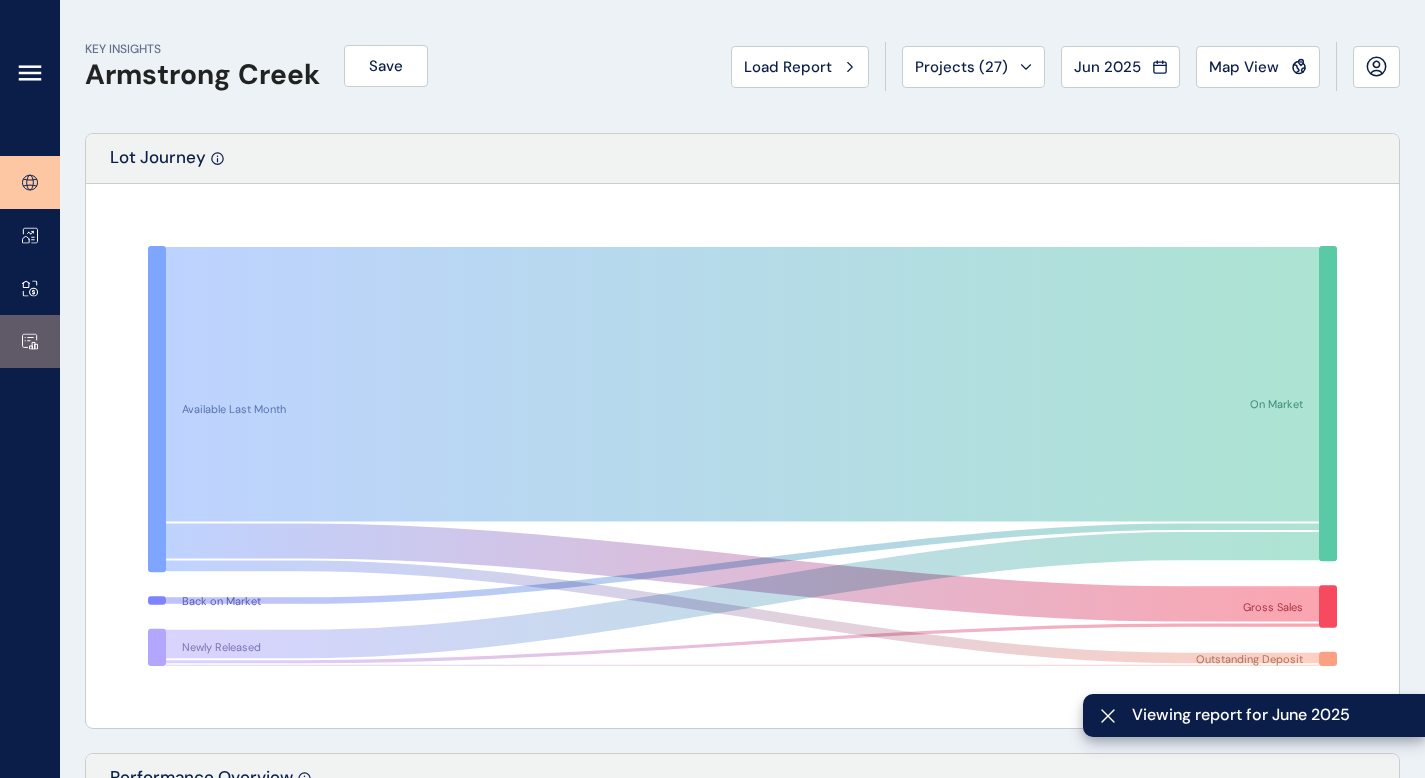 click at bounding box center (30, 341) 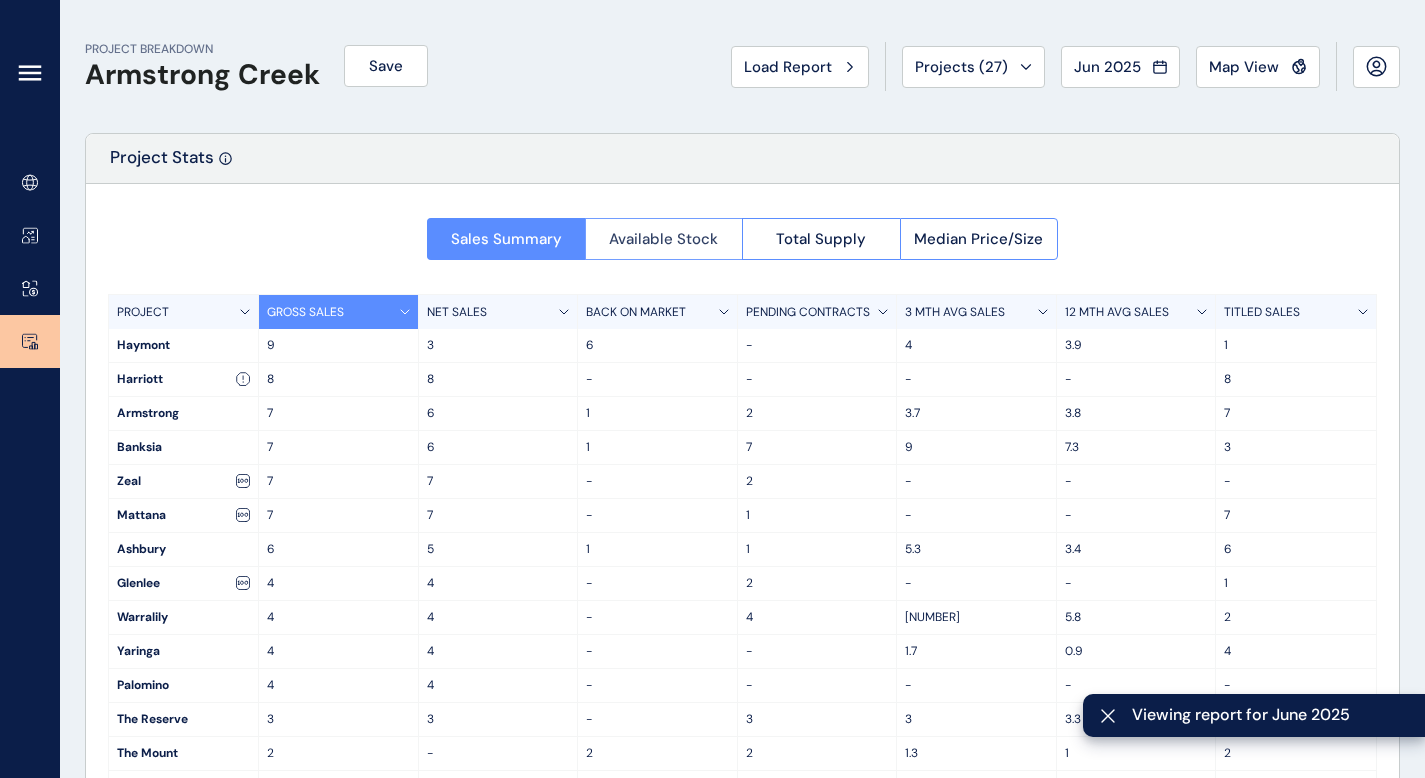 click on "Available Stock" at bounding box center [663, 239] 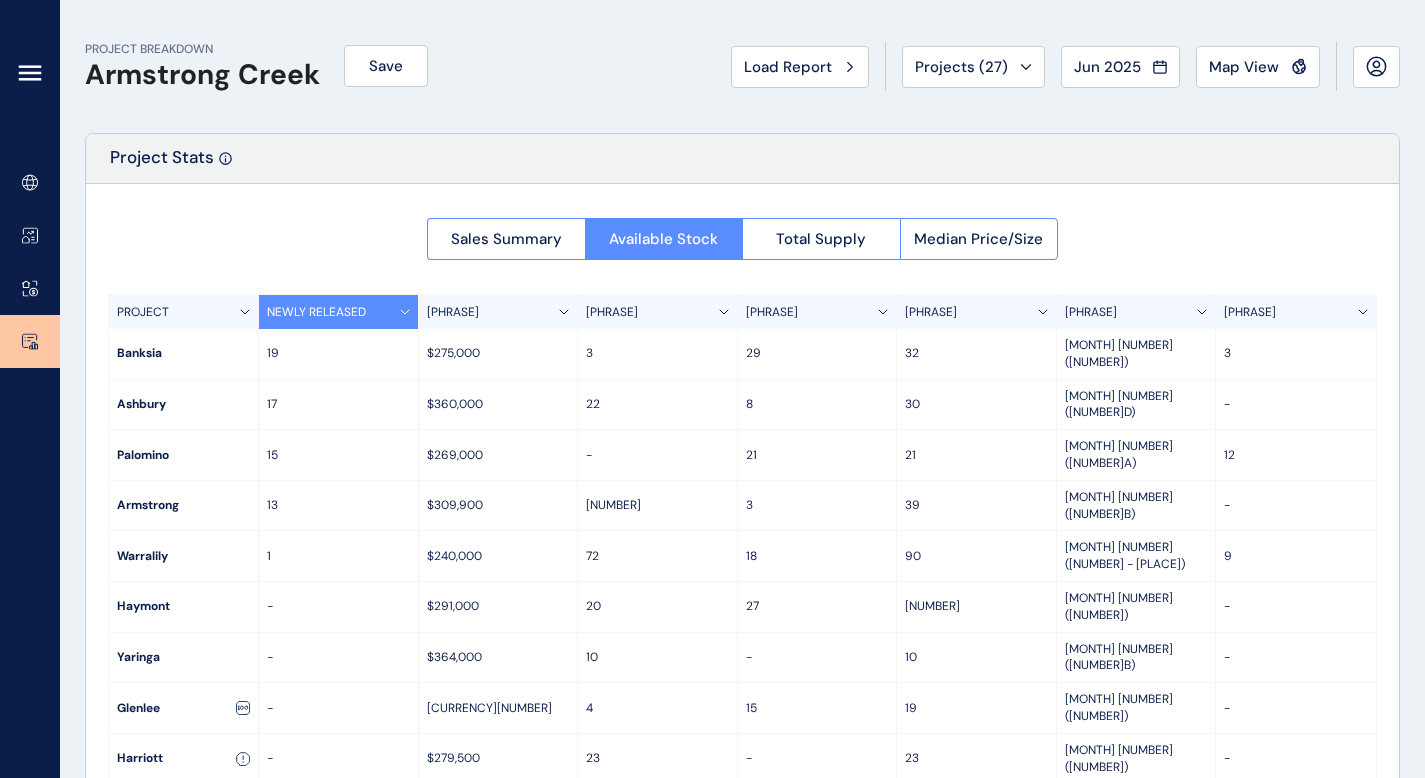 scroll, scrollTop: 0, scrollLeft: 0, axis: both 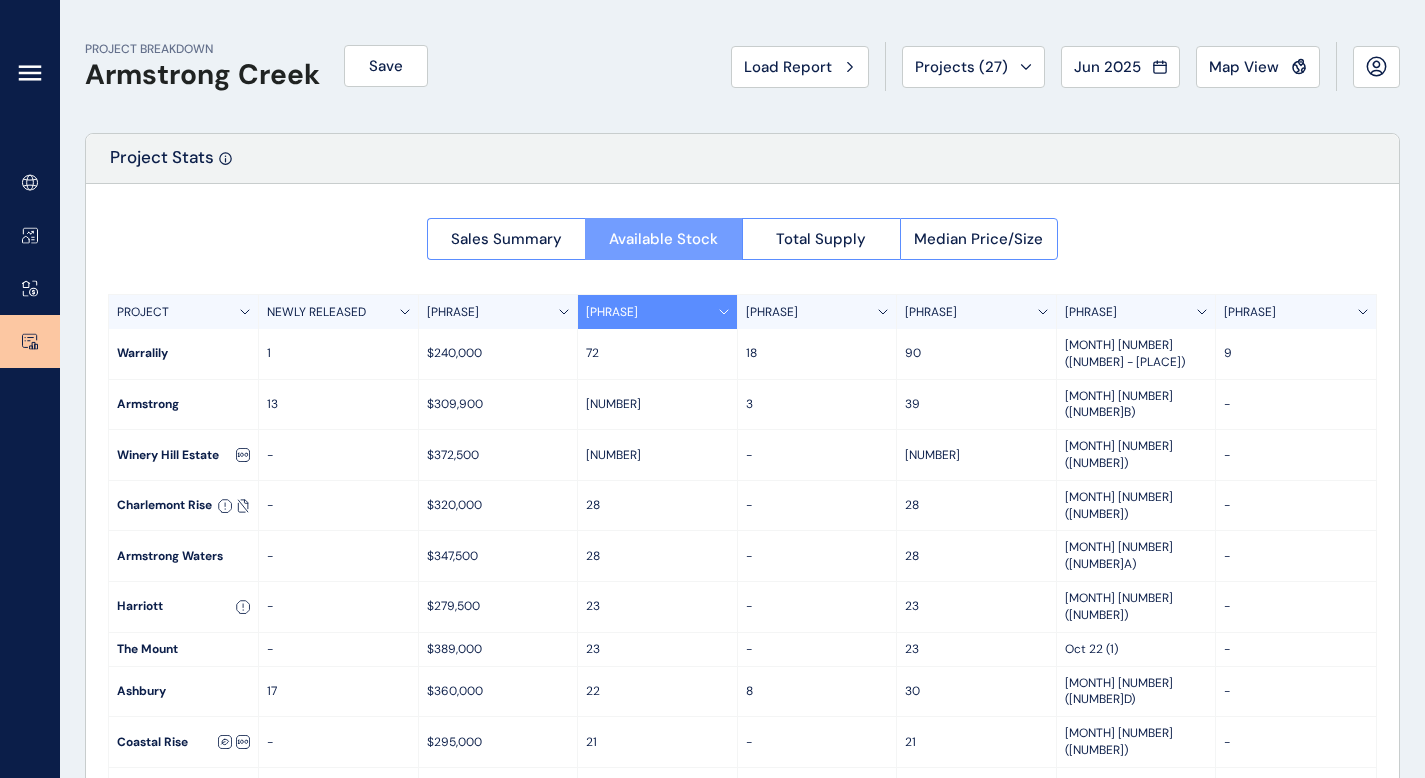 click on "Available Stock" at bounding box center [663, 239] 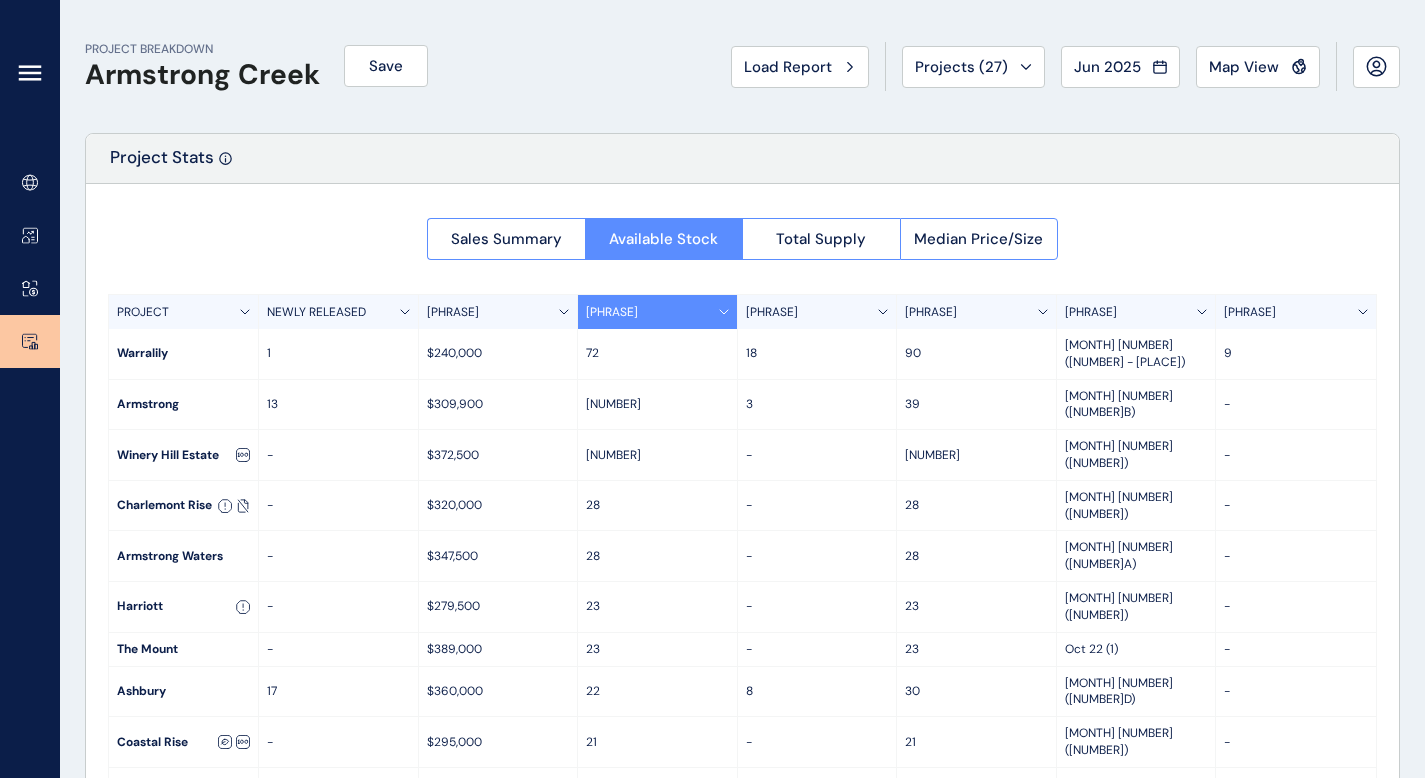 click 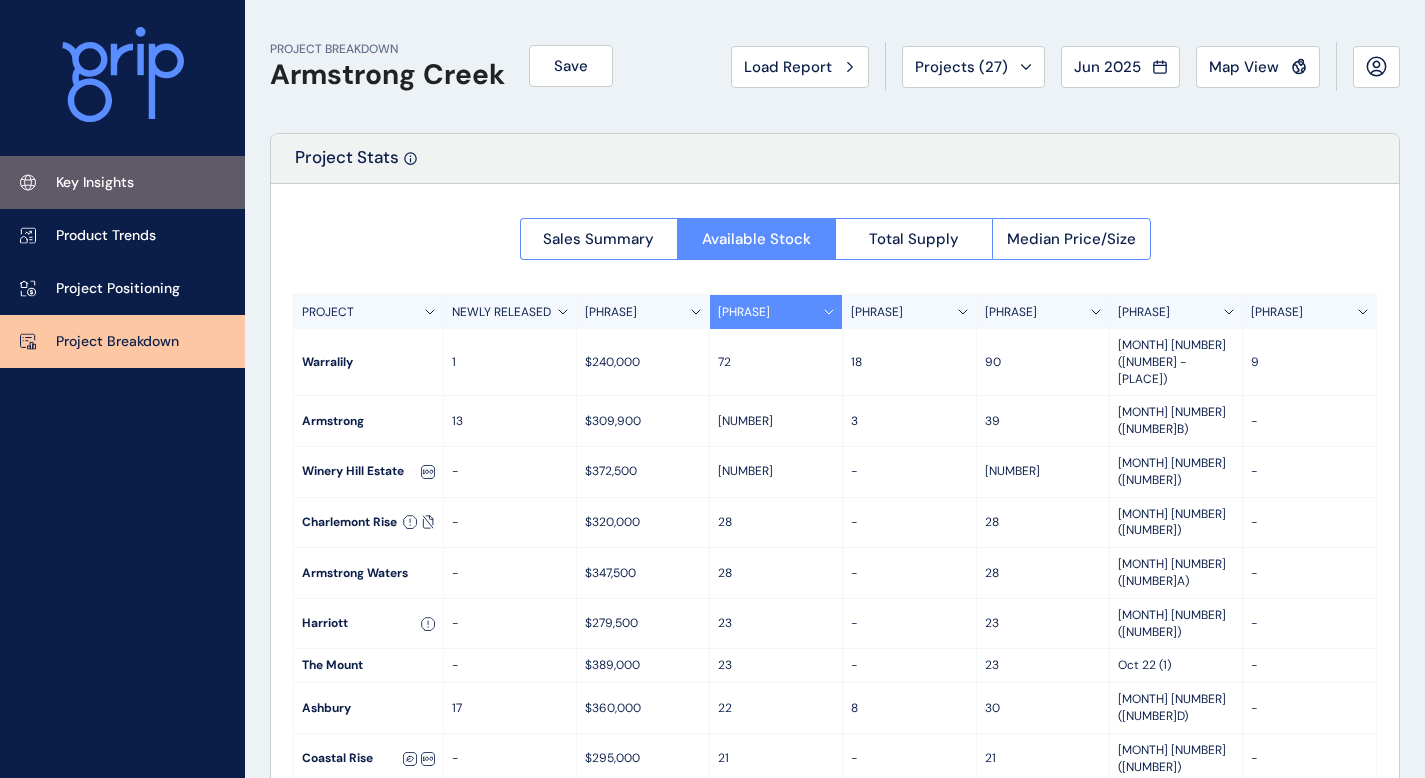click on "Key Insights" at bounding box center [122, 182] 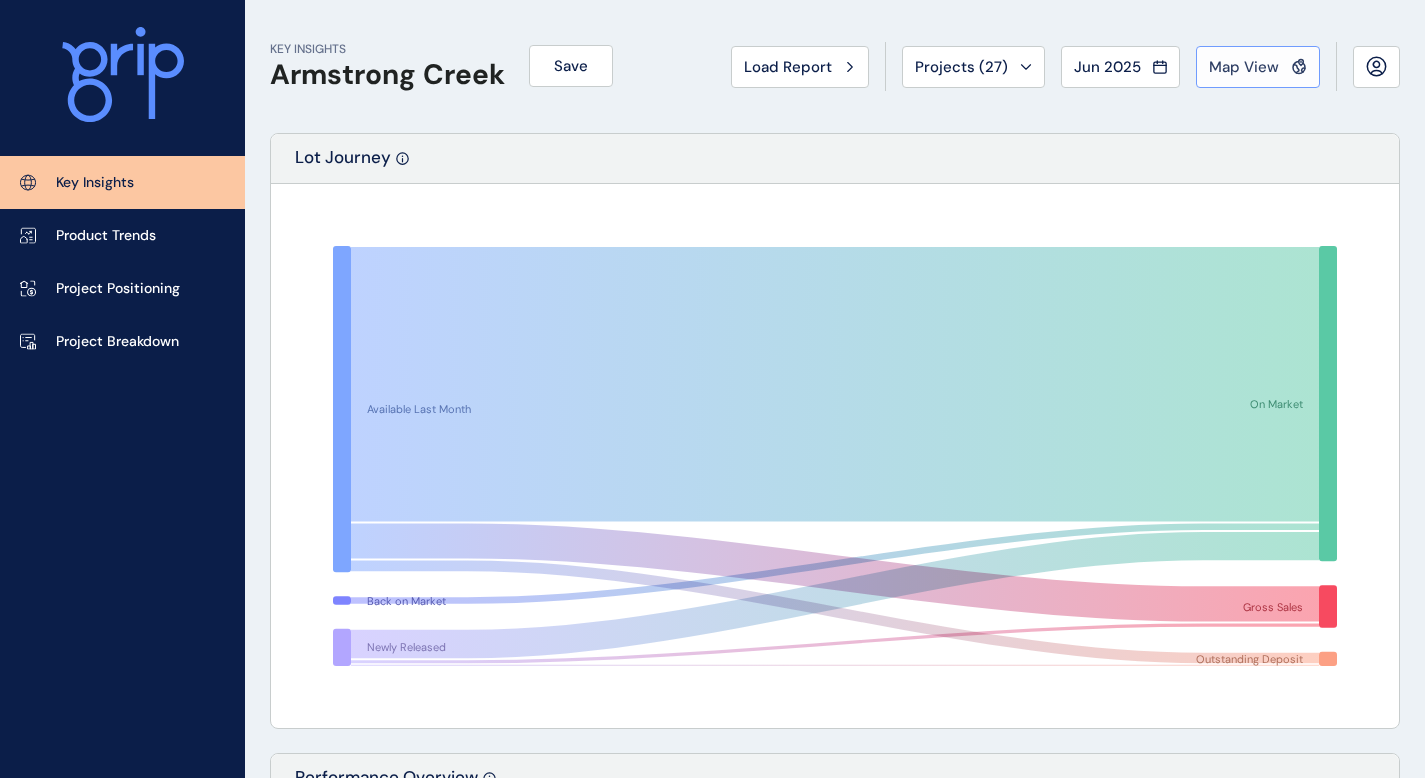 click 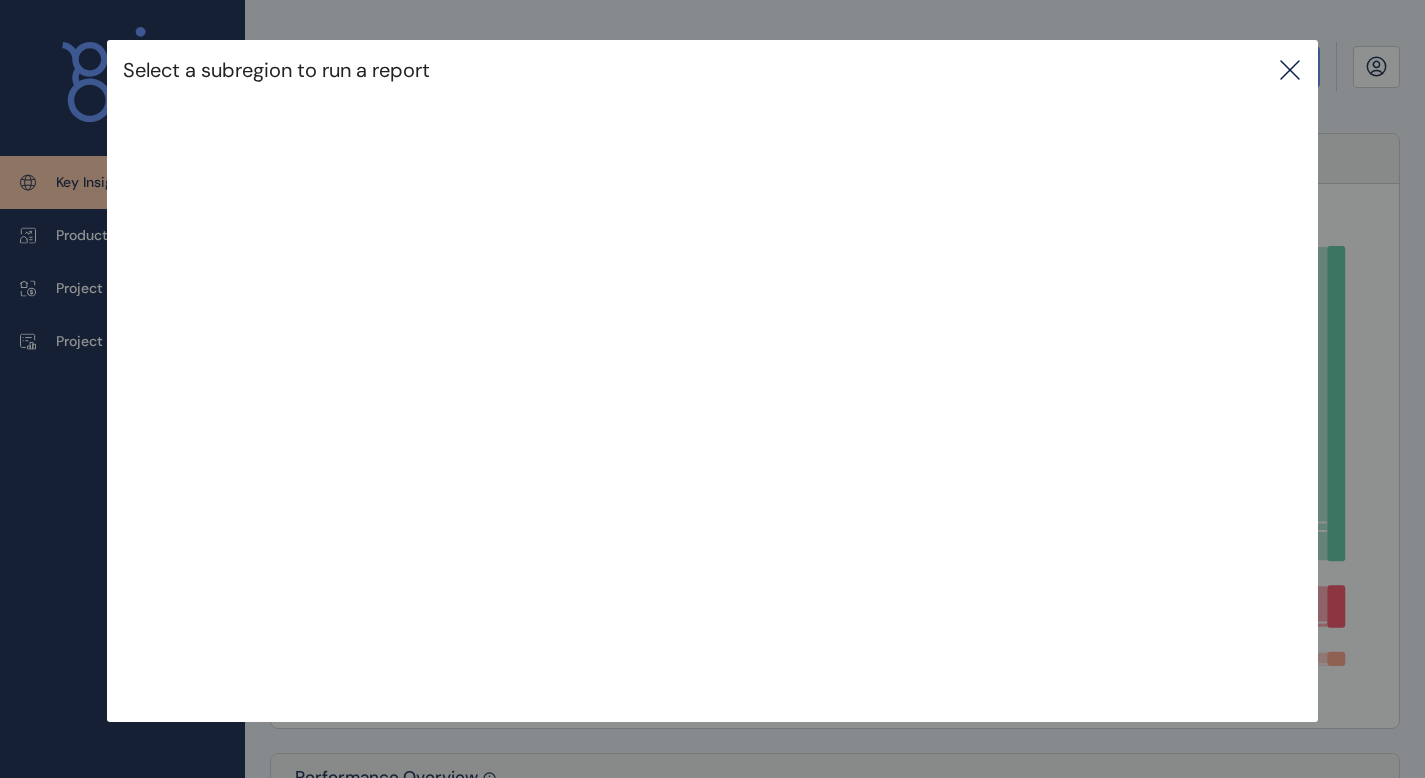 click 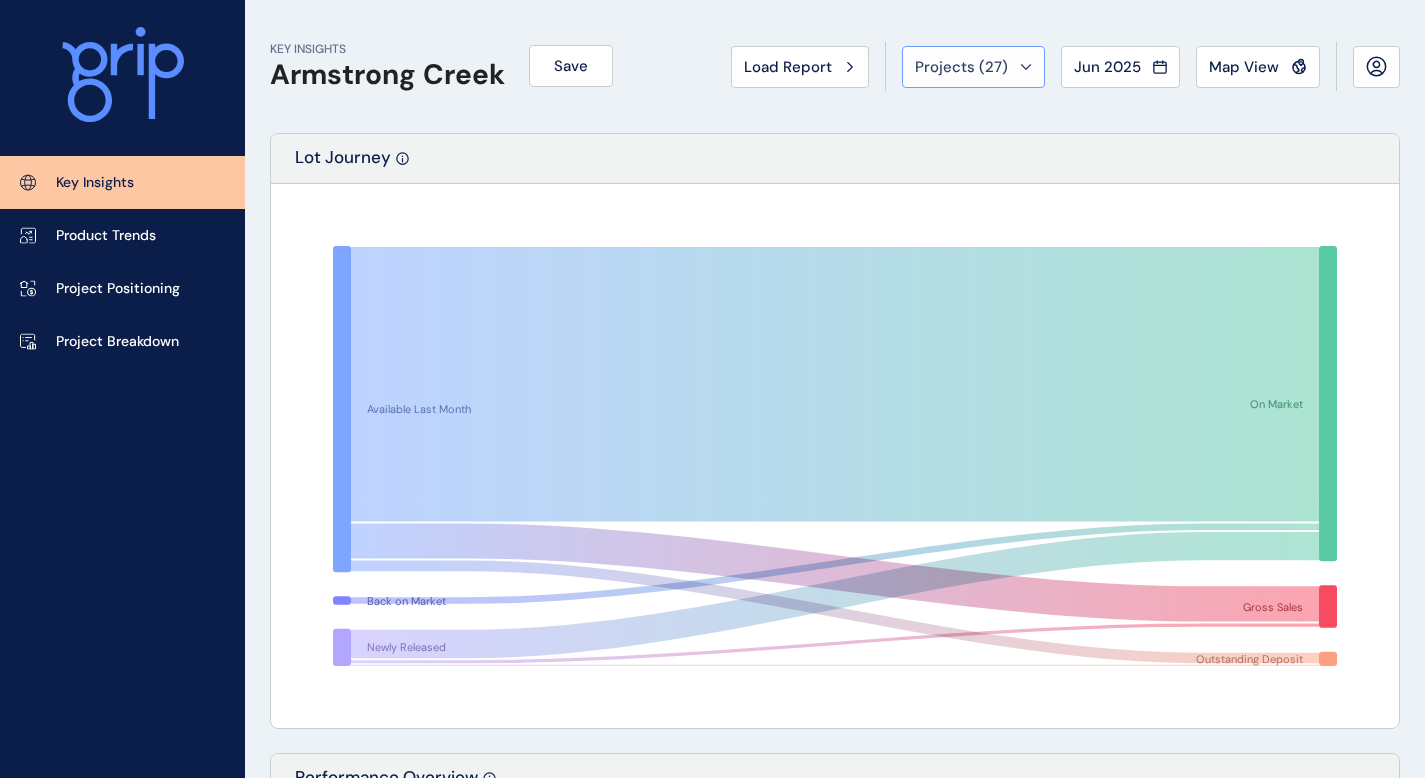 click on "Projects ( 27 )" at bounding box center [961, 67] 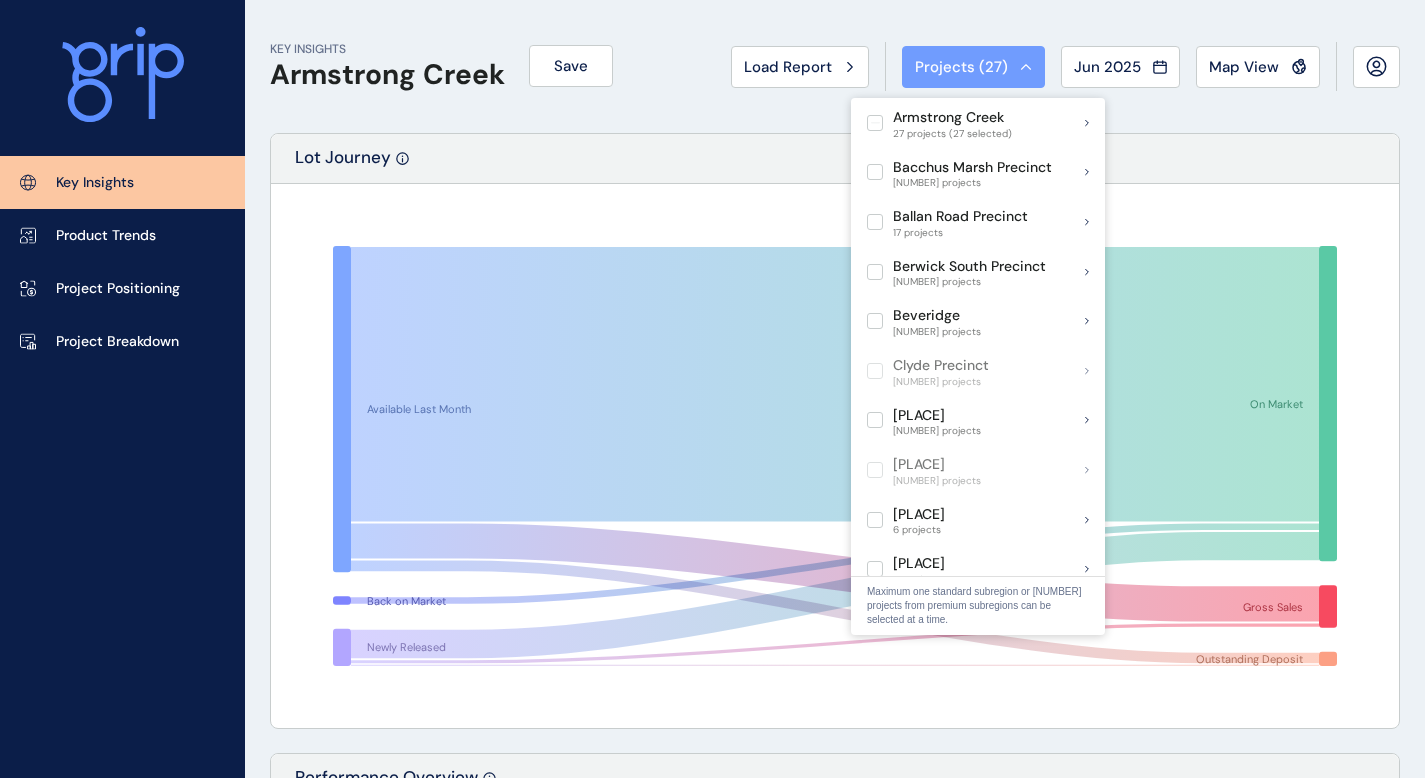 click on "Projects ( 27 )" at bounding box center (961, 67) 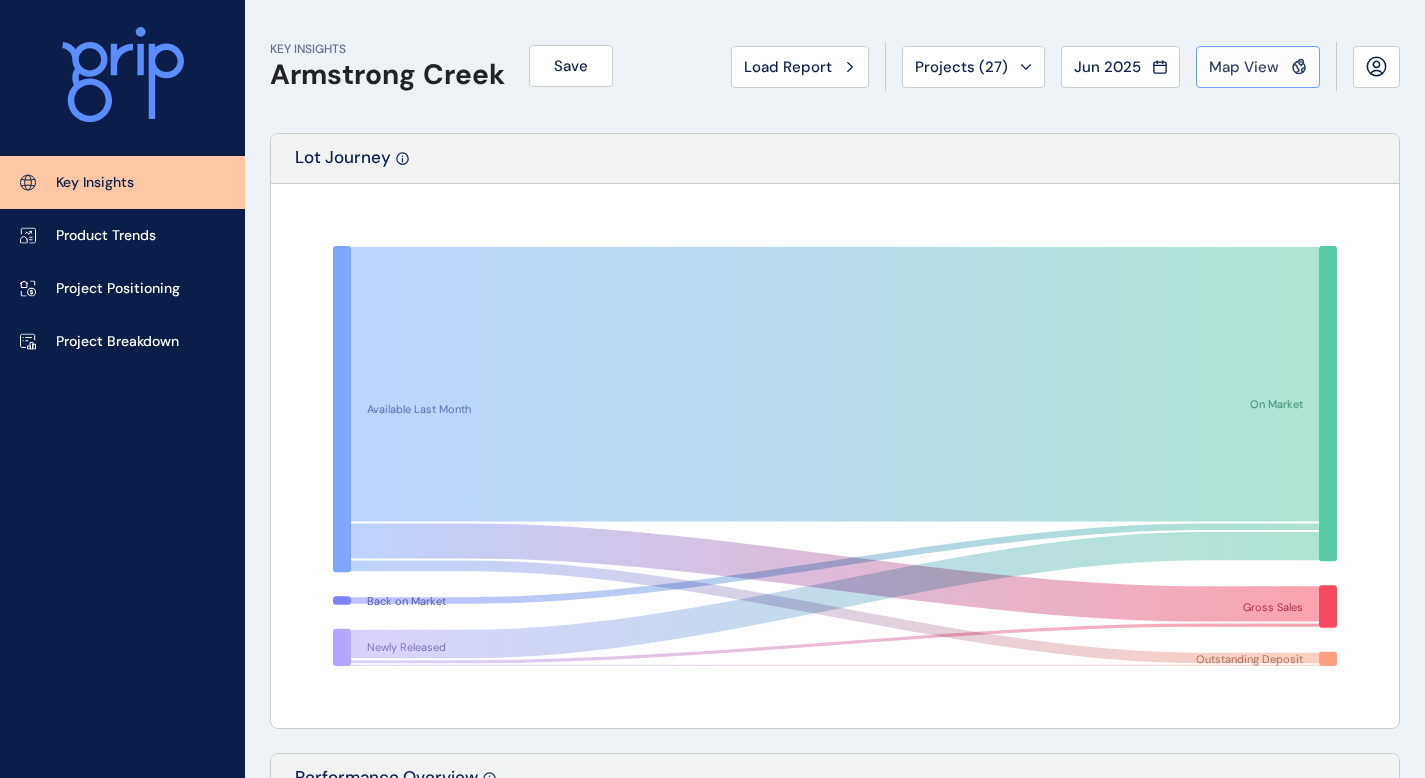 click on "Map View" at bounding box center [1244, 67] 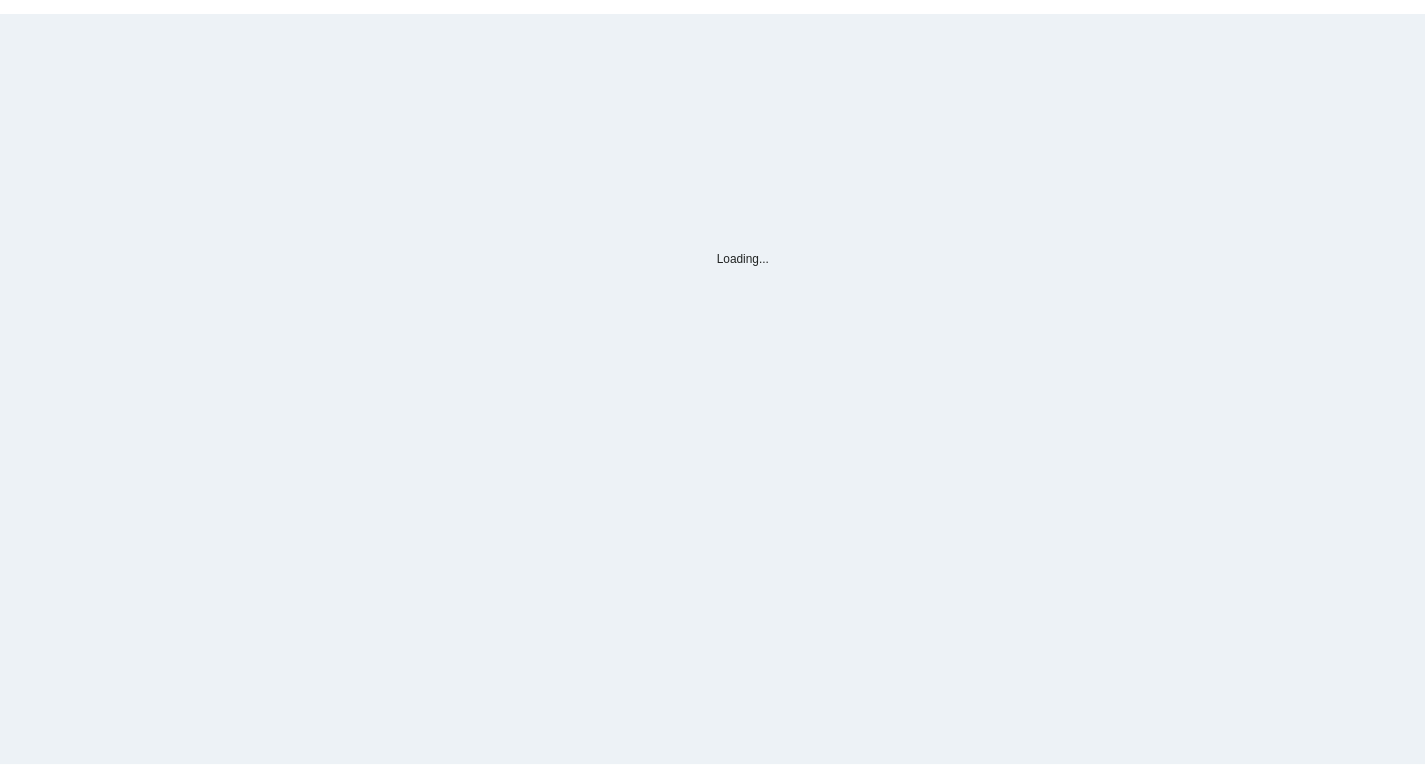 scroll, scrollTop: 0, scrollLeft: 0, axis: both 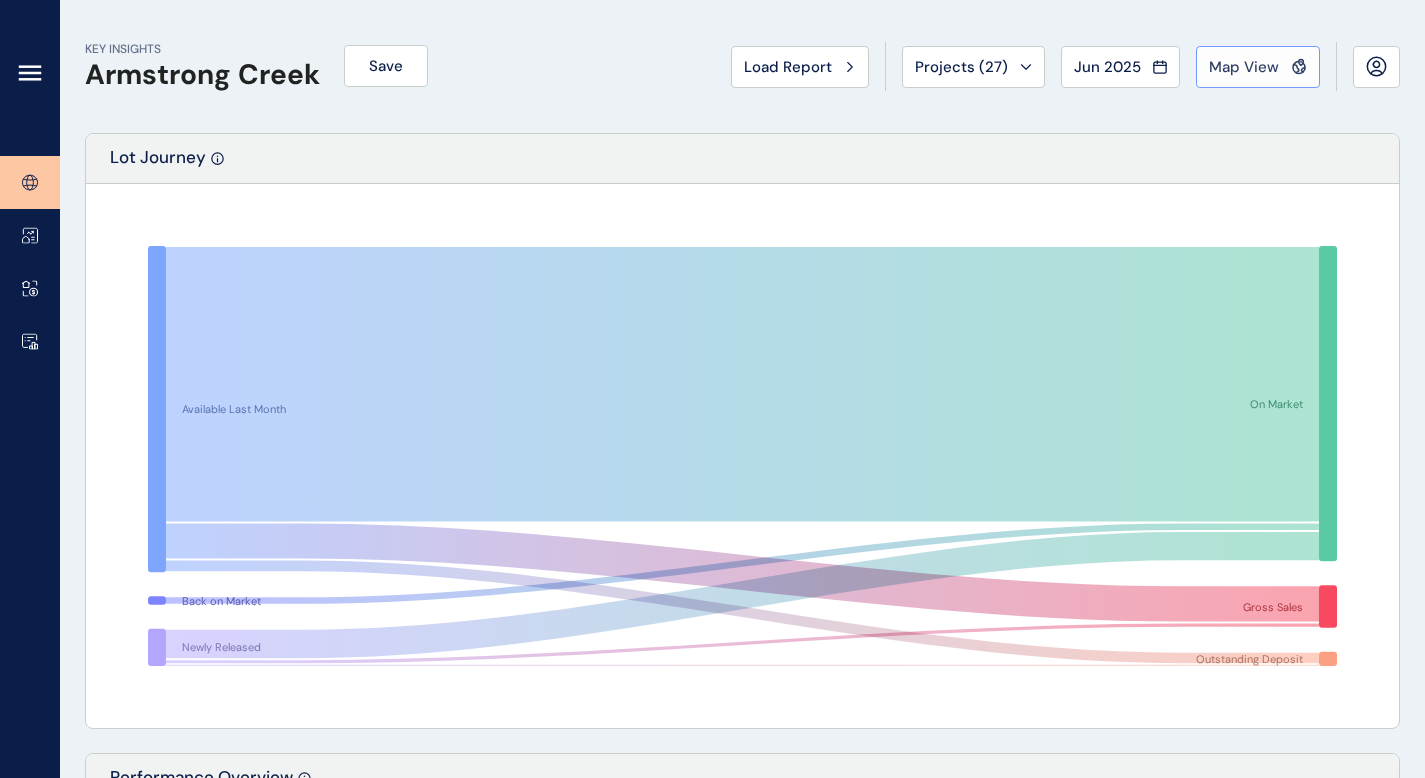 click on "Map View" at bounding box center (1244, 67) 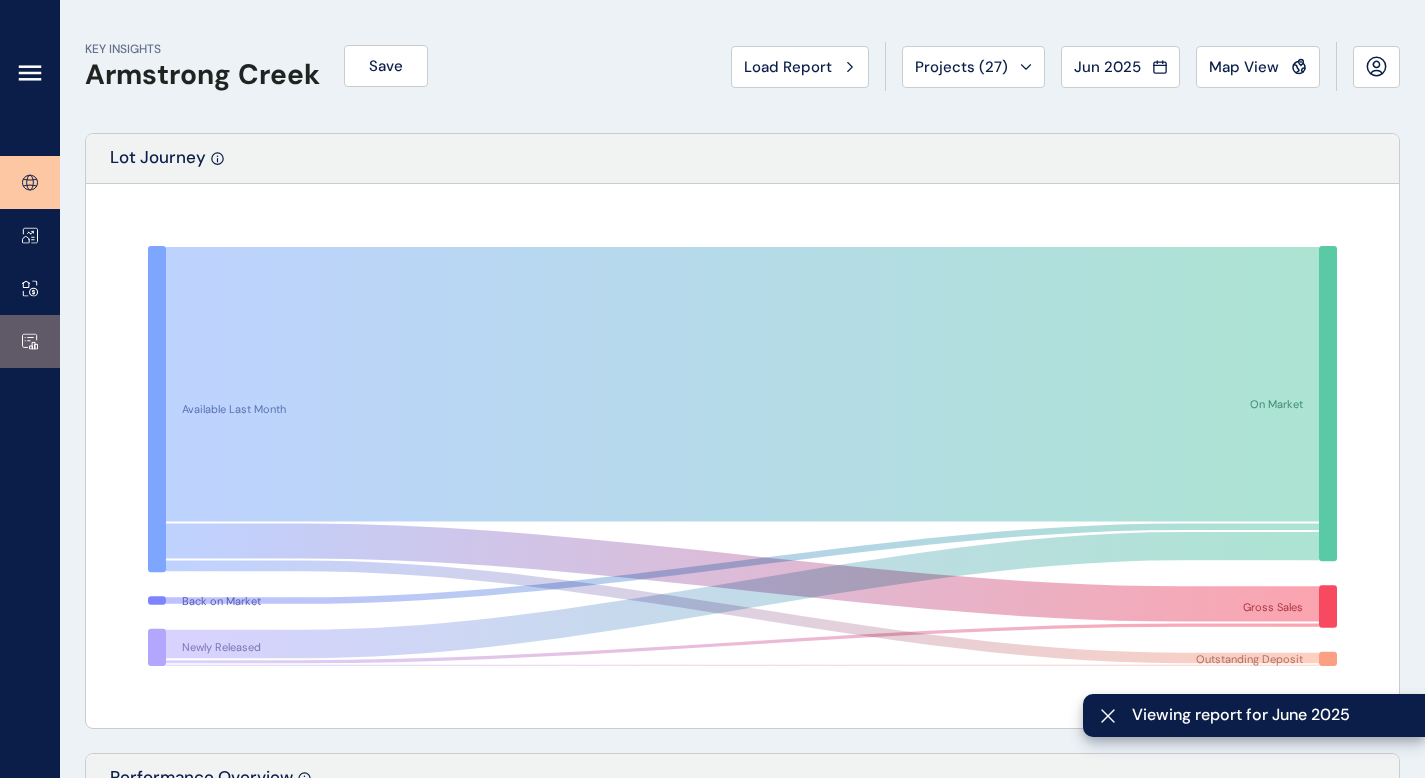 click 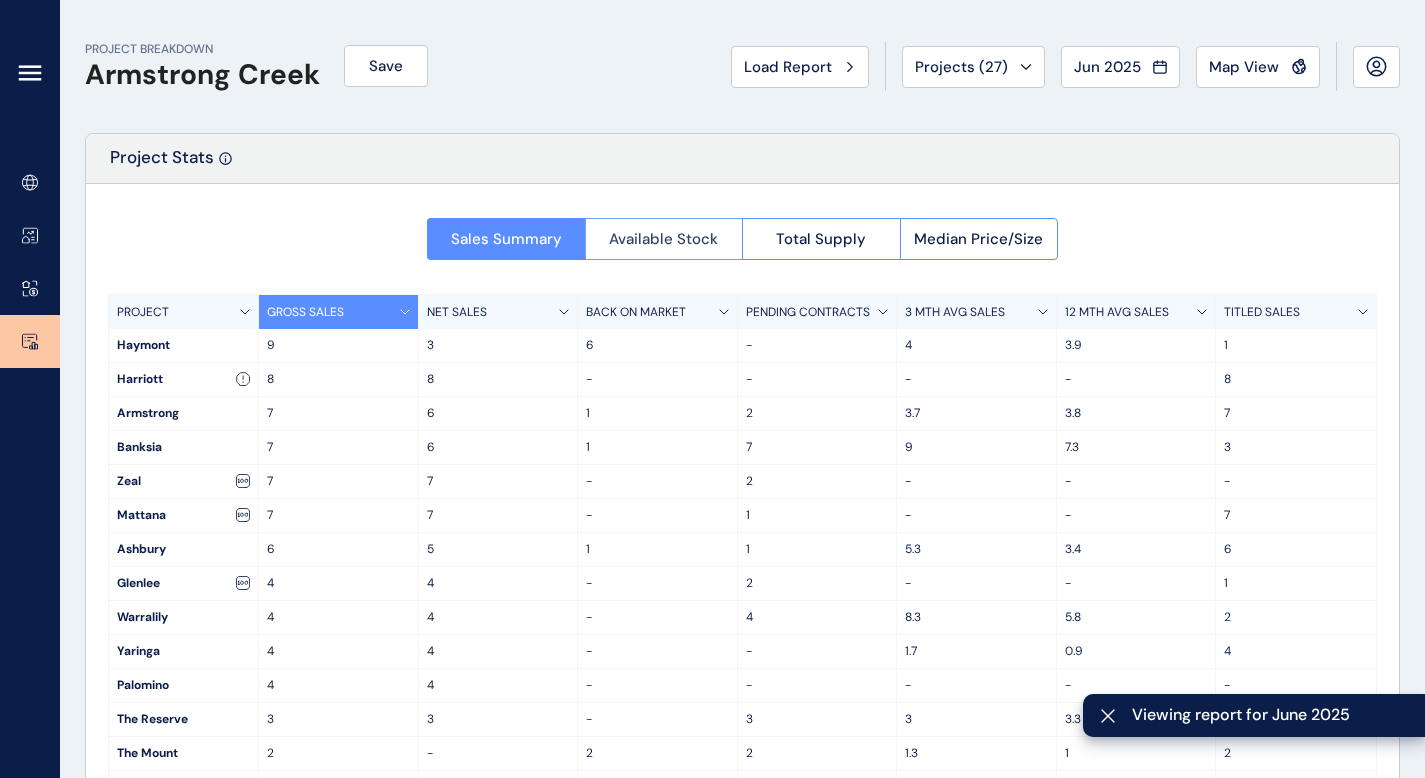 click on "Available Stock" at bounding box center [663, 239] 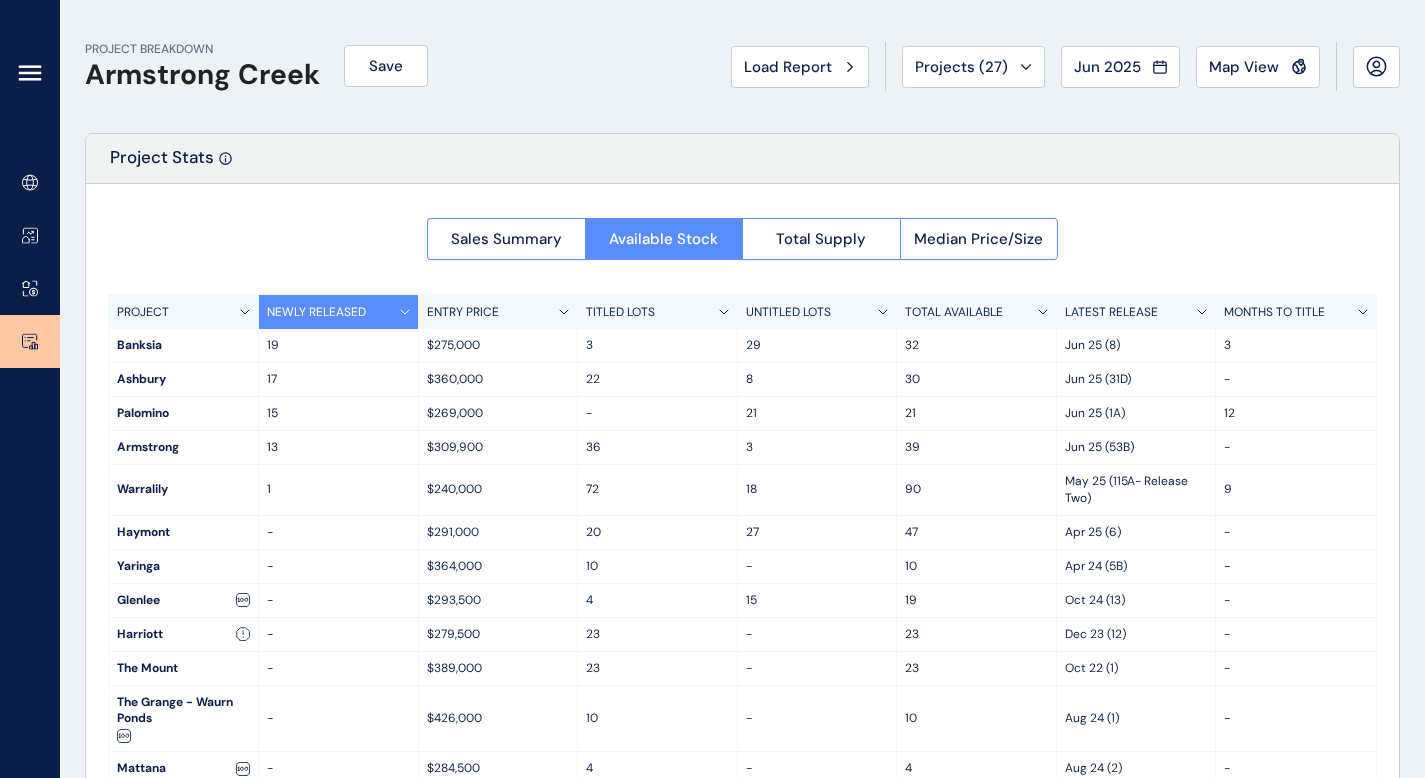 click on "TITLED LOTS" at bounding box center [658, 312] 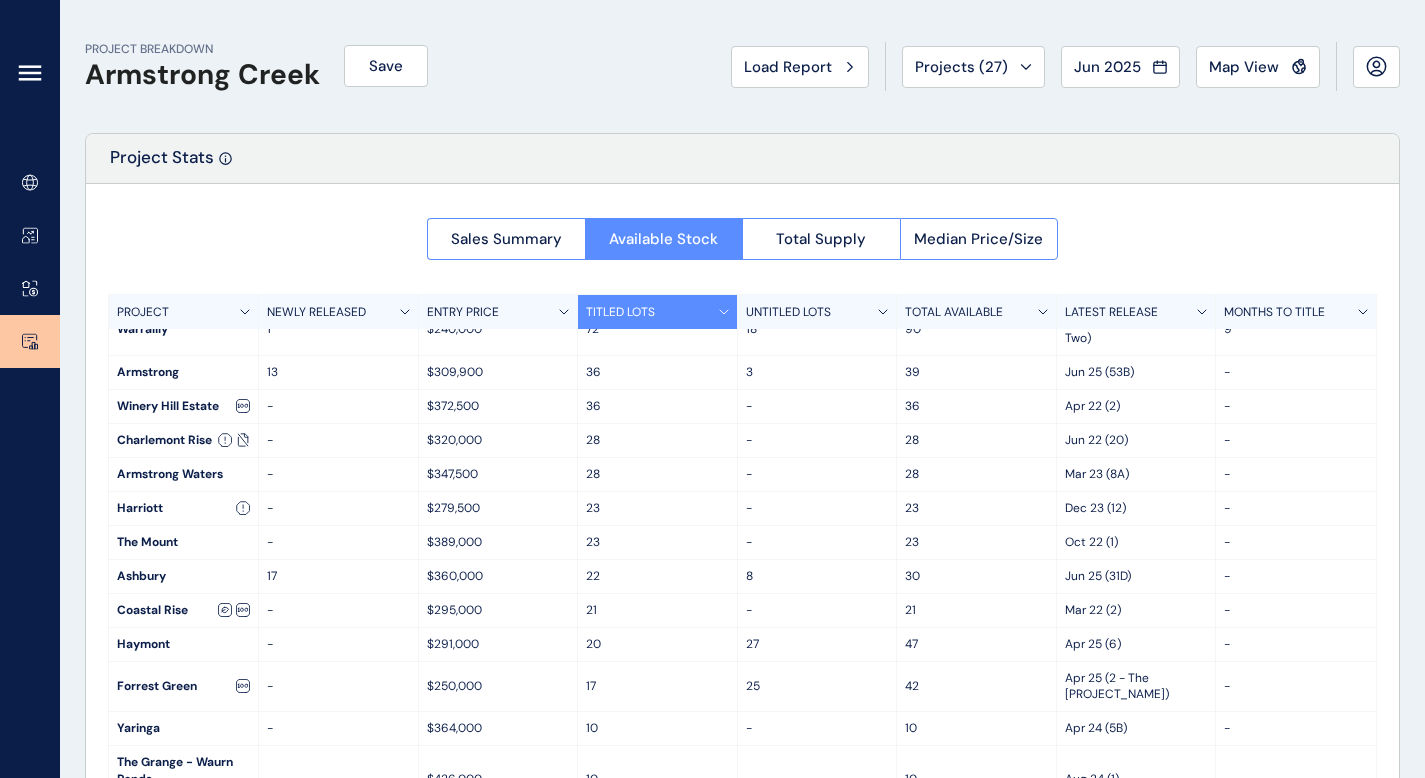scroll, scrollTop: 0, scrollLeft: 0, axis: both 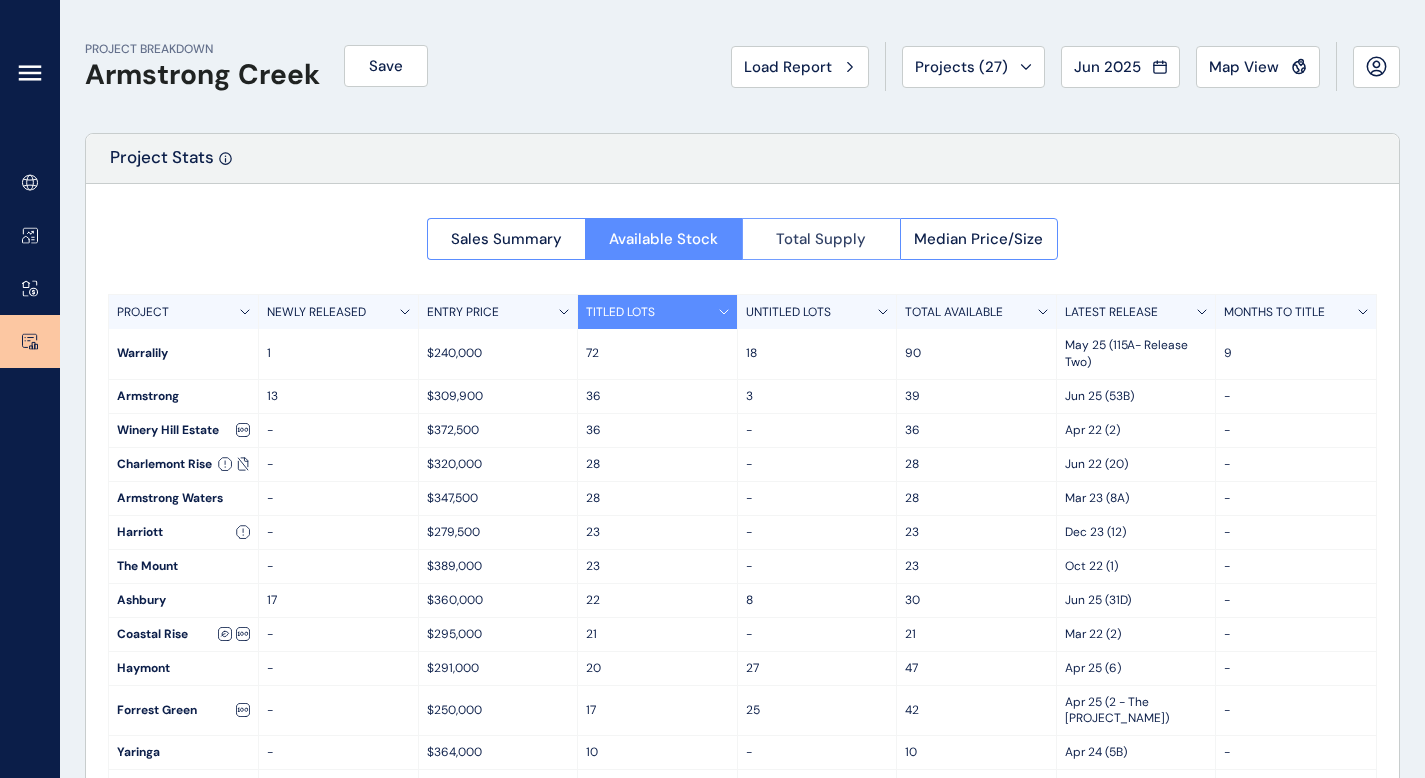 click on "Total Supply" at bounding box center [821, 239] 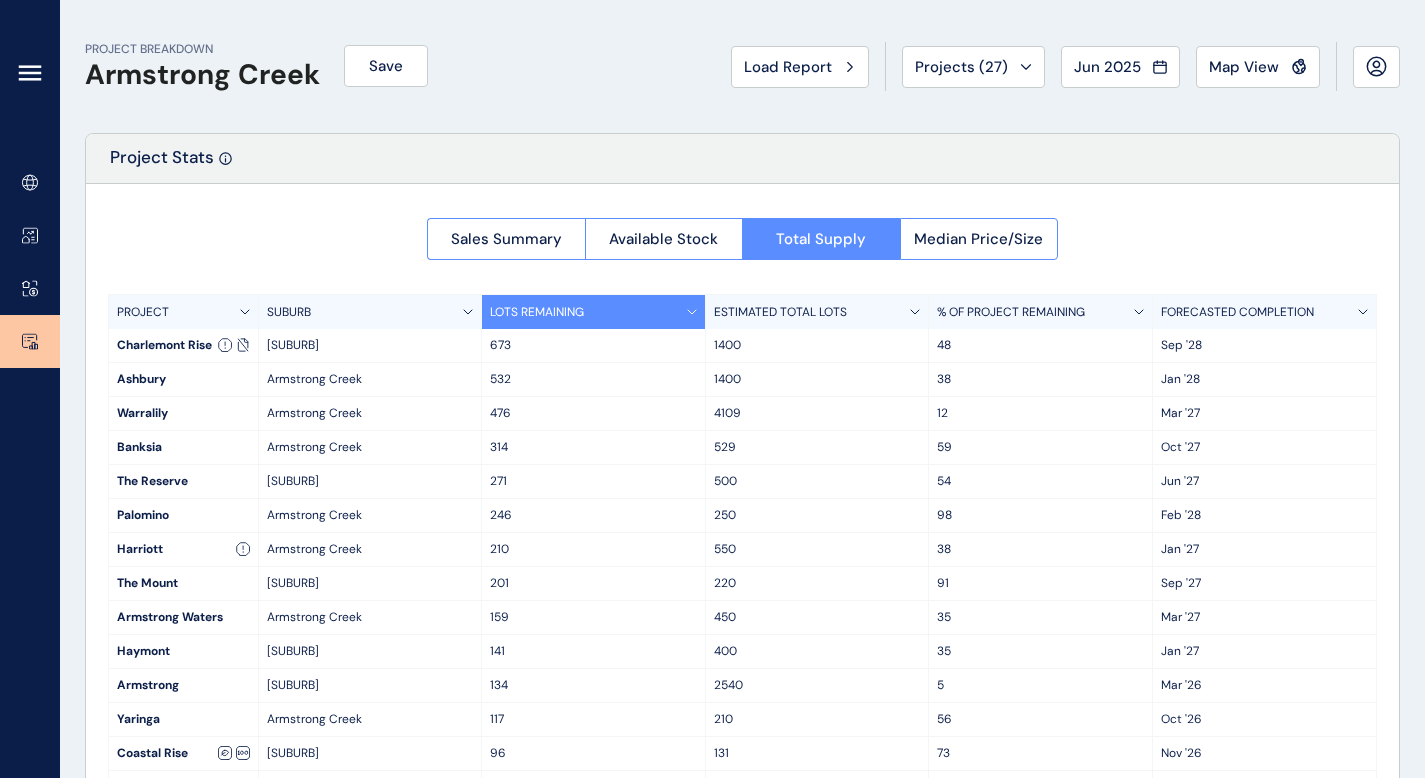 click on "LOTS REMAINING" at bounding box center [593, 312] 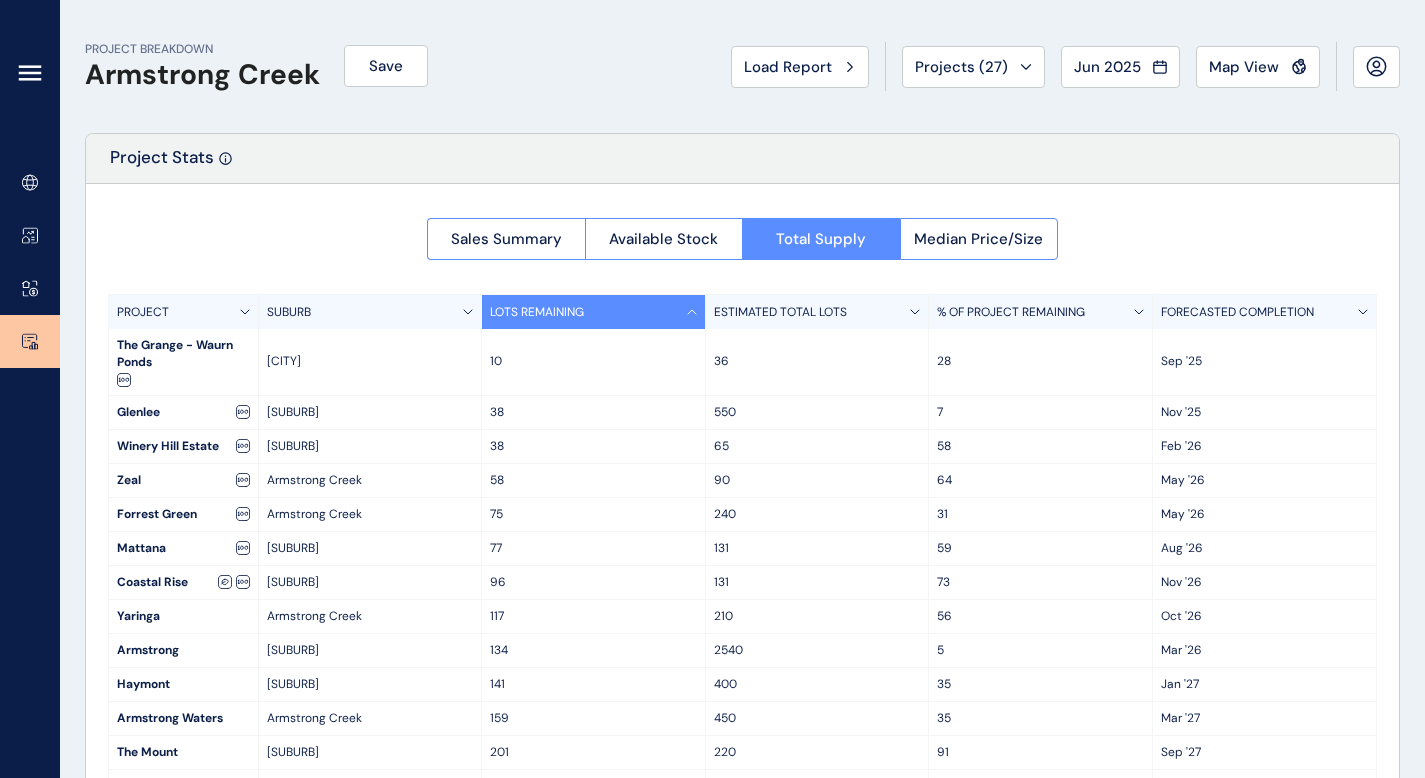 click on "LOTS REMAINING" at bounding box center (593, 312) 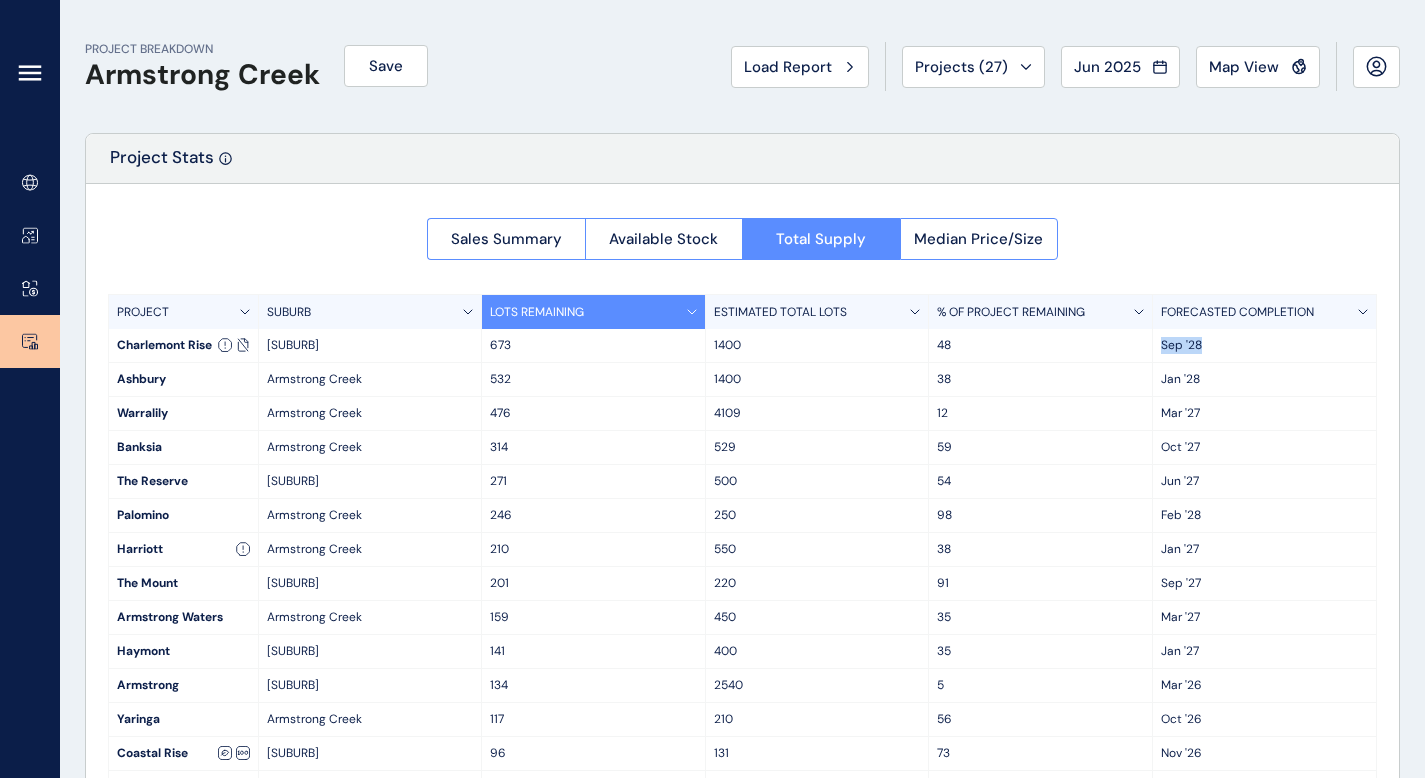 drag, startPoint x: 1214, startPoint y: 348, endPoint x: 1149, endPoint y: 348, distance: 65 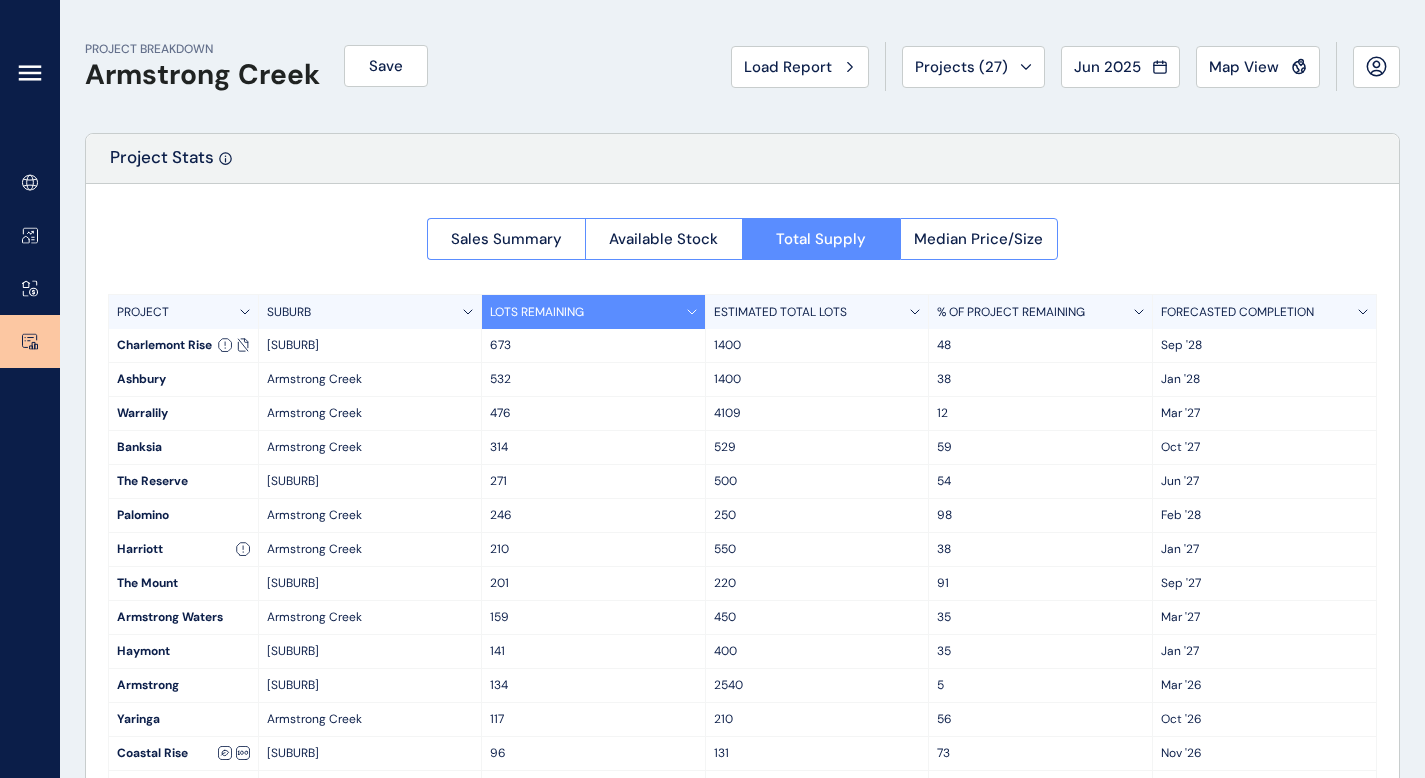 scroll, scrollTop: 24, scrollLeft: 0, axis: vertical 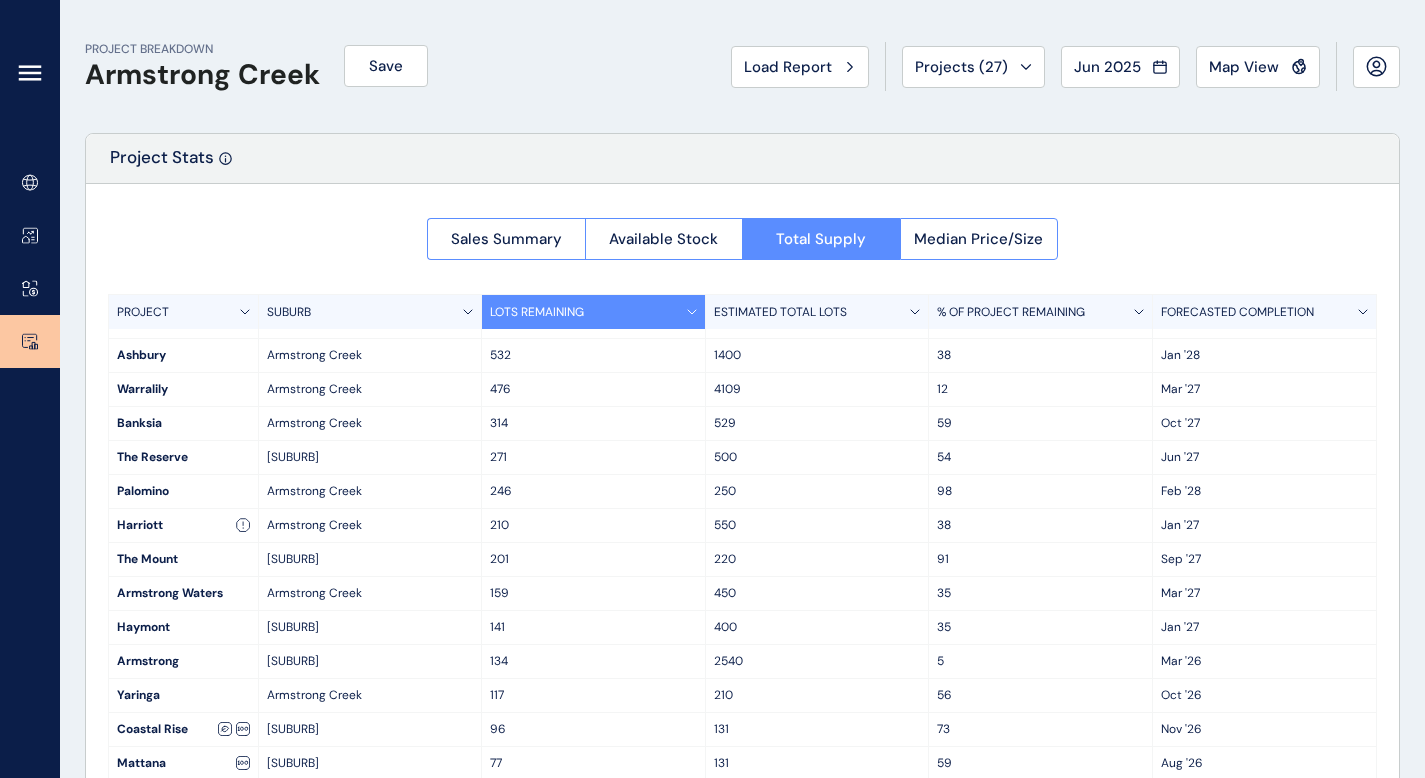 drag, startPoint x: 486, startPoint y: 738, endPoint x: 512, endPoint y: 734, distance: 26.305893 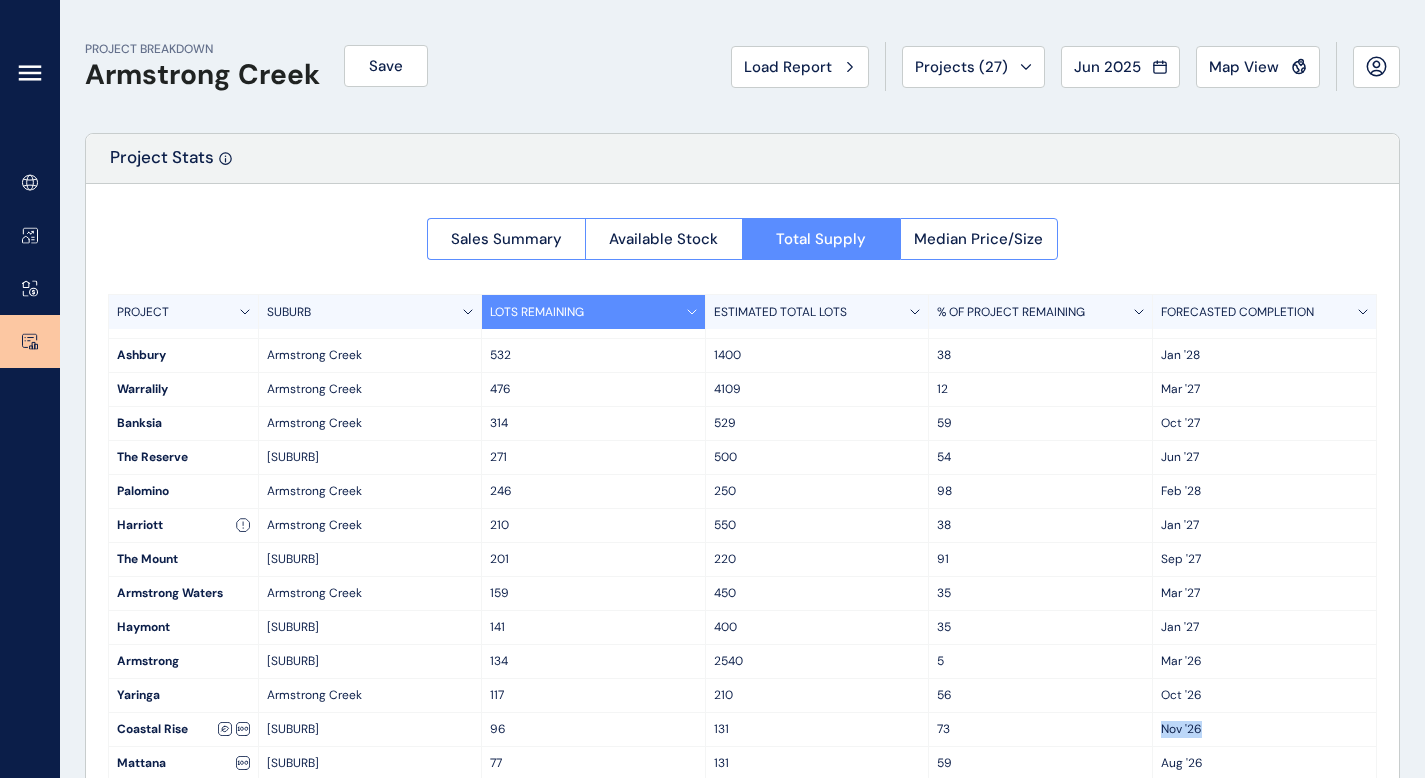 drag, startPoint x: 1154, startPoint y: 726, endPoint x: 1203, endPoint y: 729, distance: 49.09175 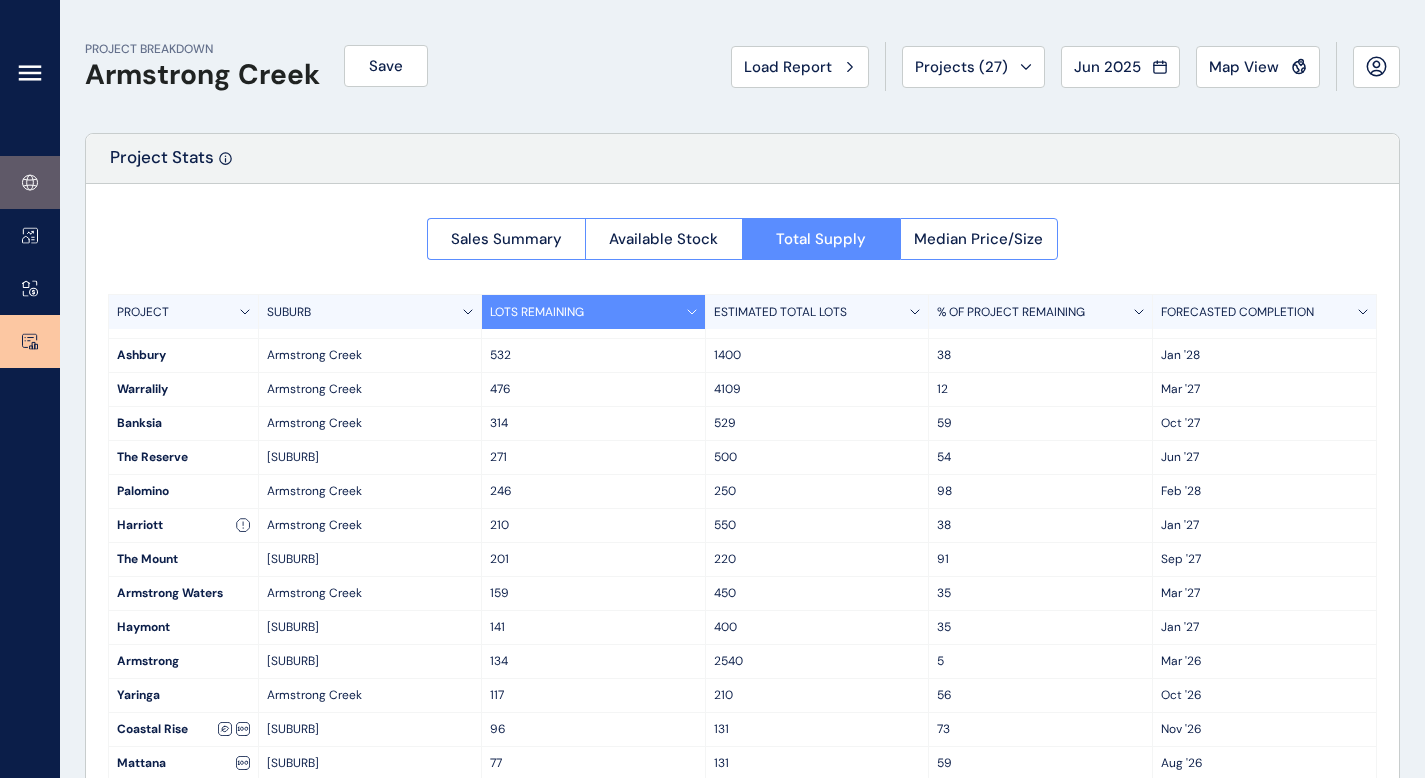 click at bounding box center (30, 182) 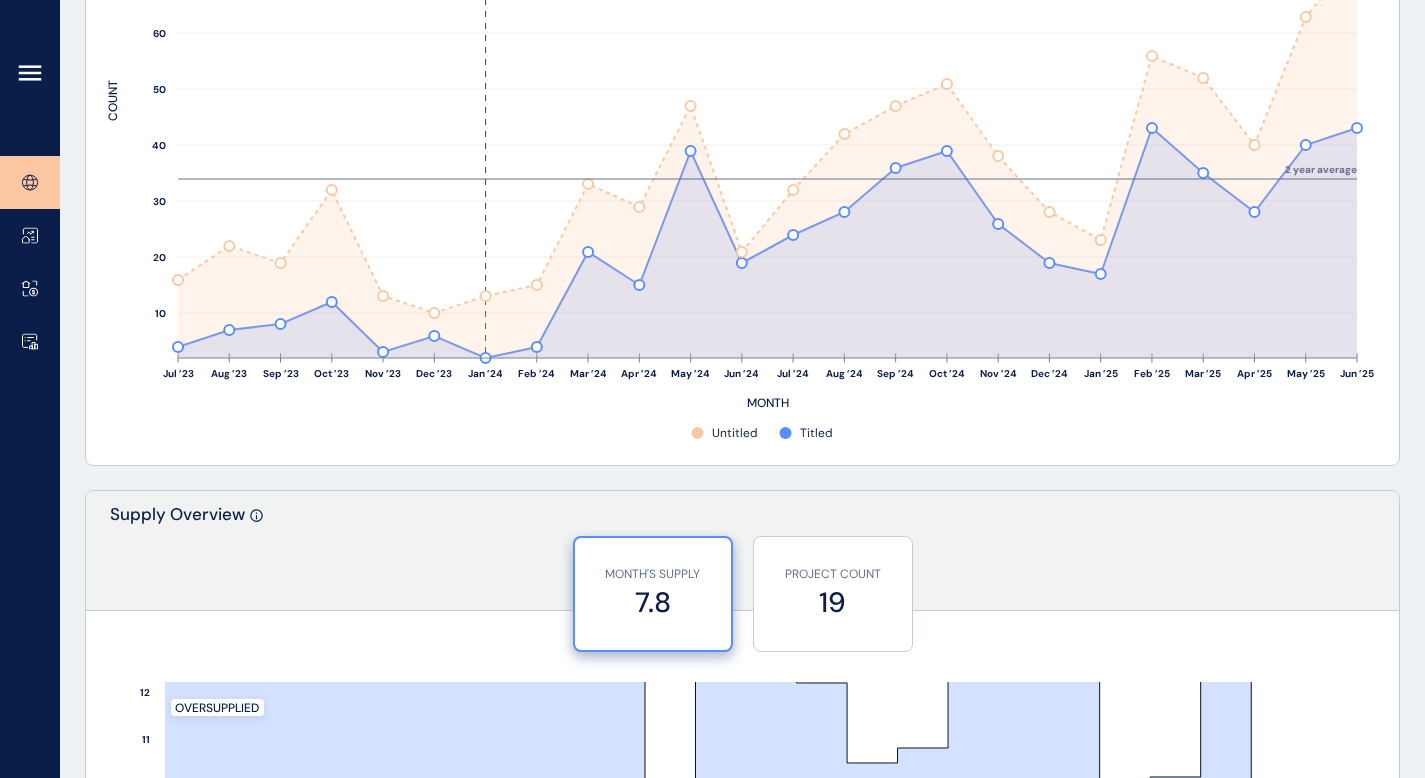 scroll, scrollTop: 1180, scrollLeft: 0, axis: vertical 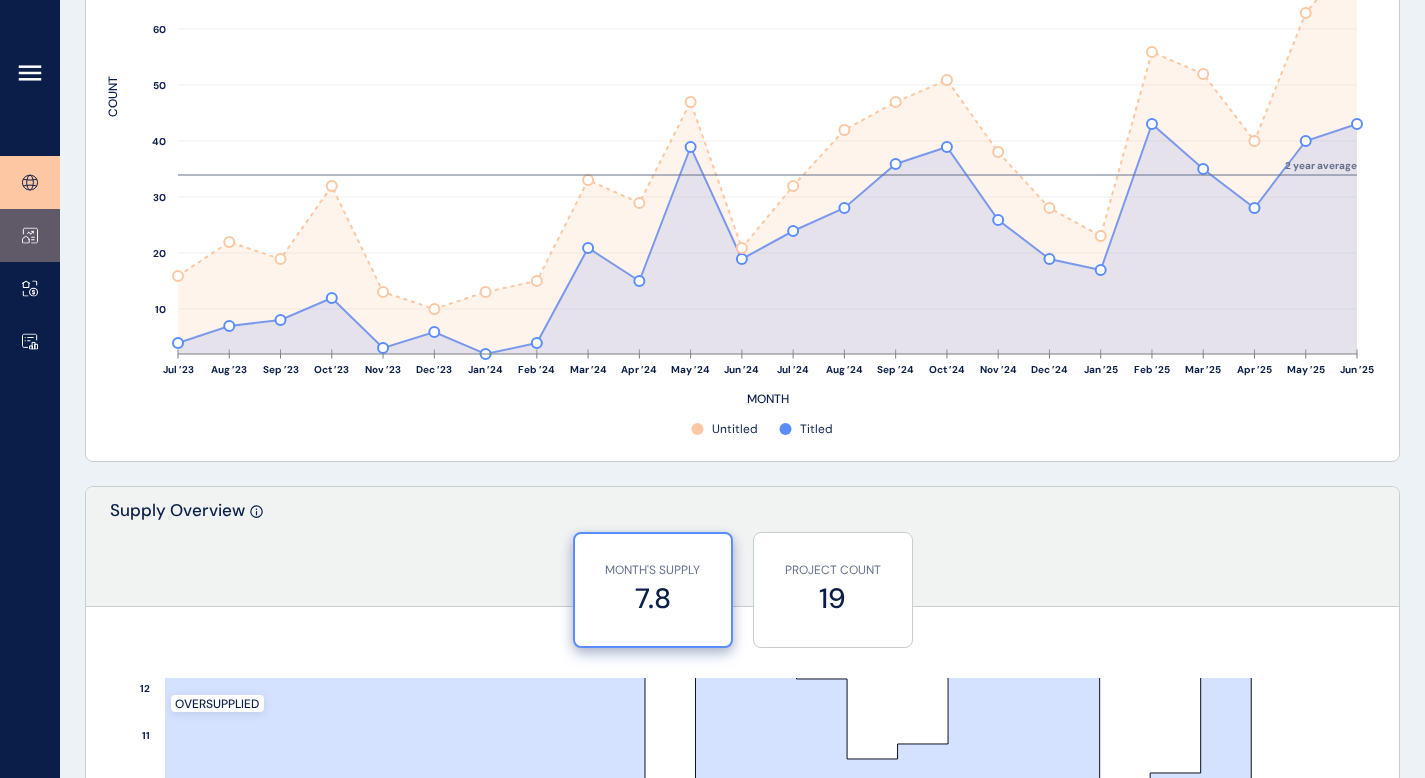 click 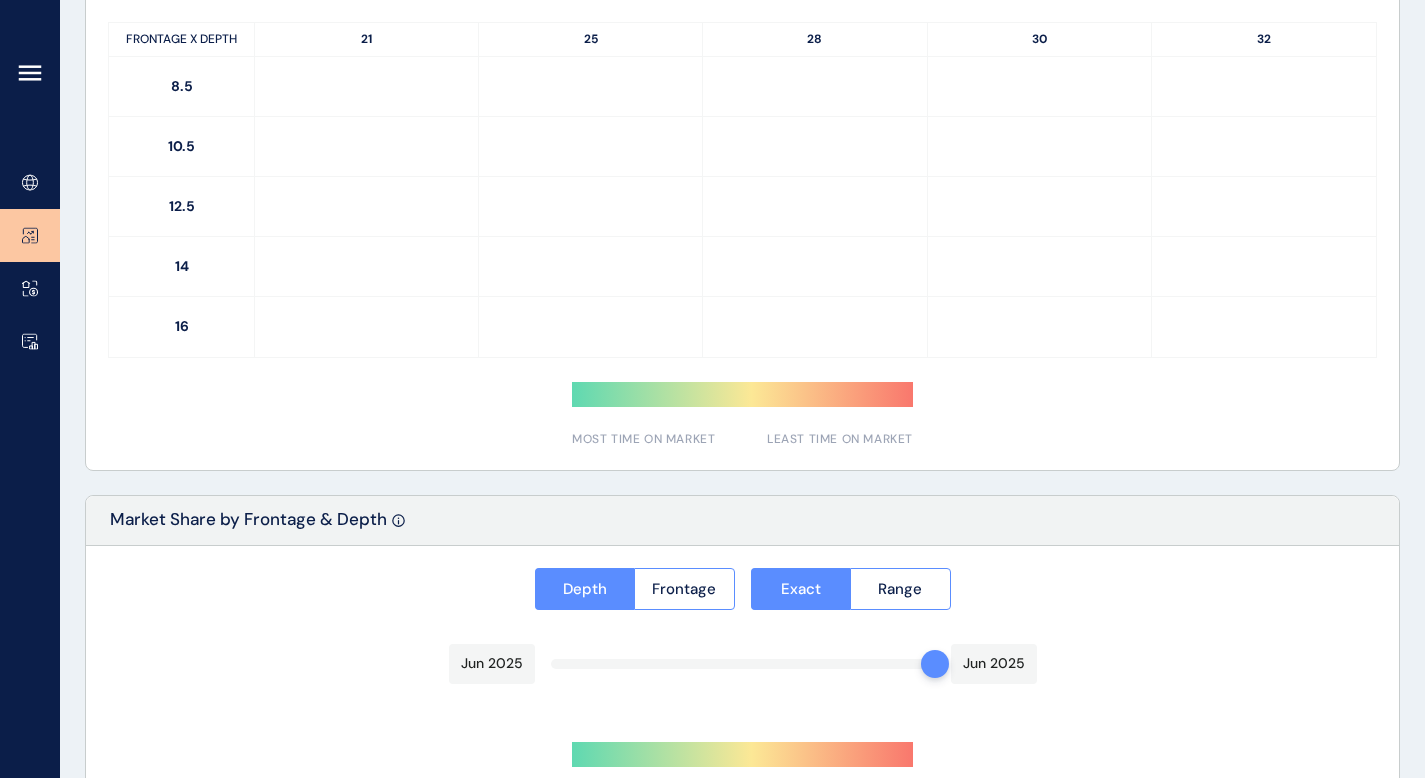 type on "**********" 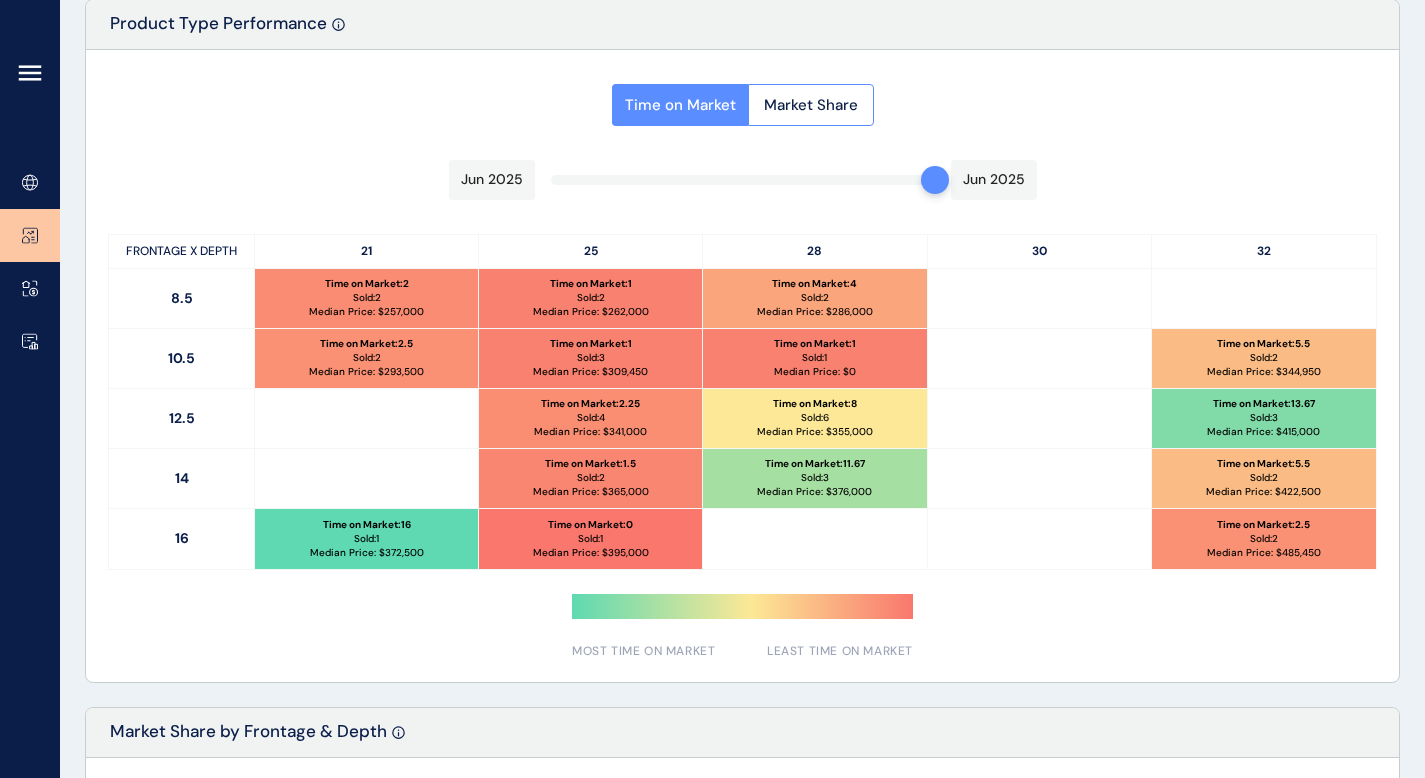 scroll, scrollTop: 964, scrollLeft: 0, axis: vertical 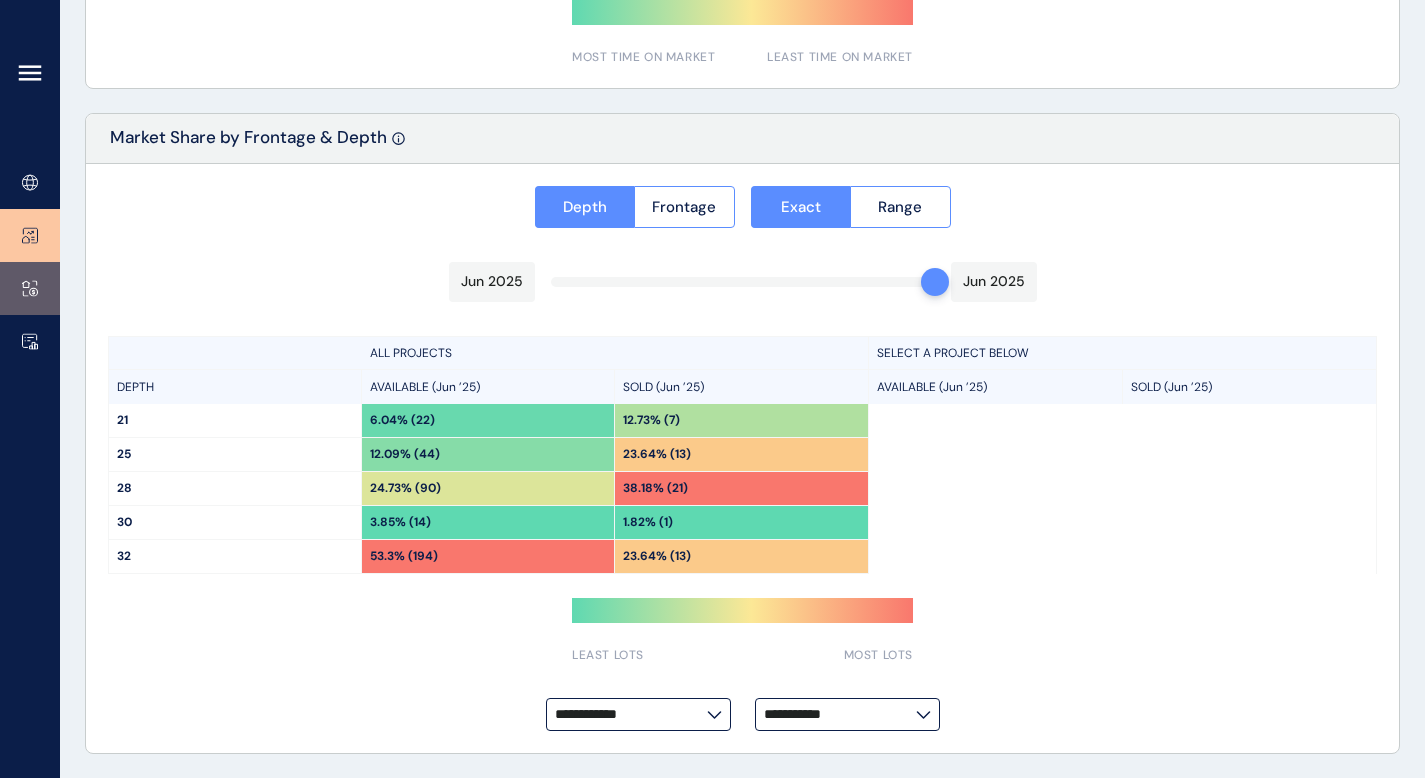 click at bounding box center (30, 288) 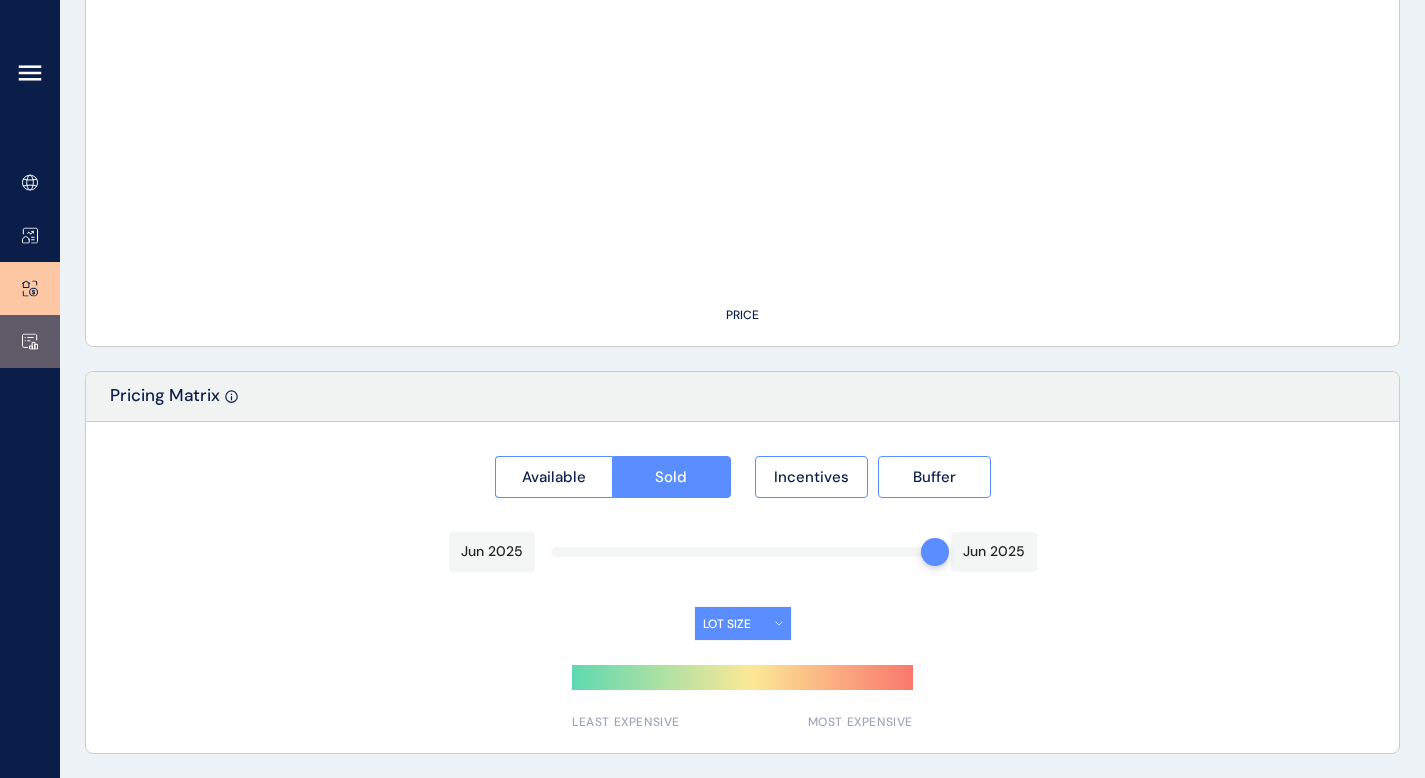 type on "*******" 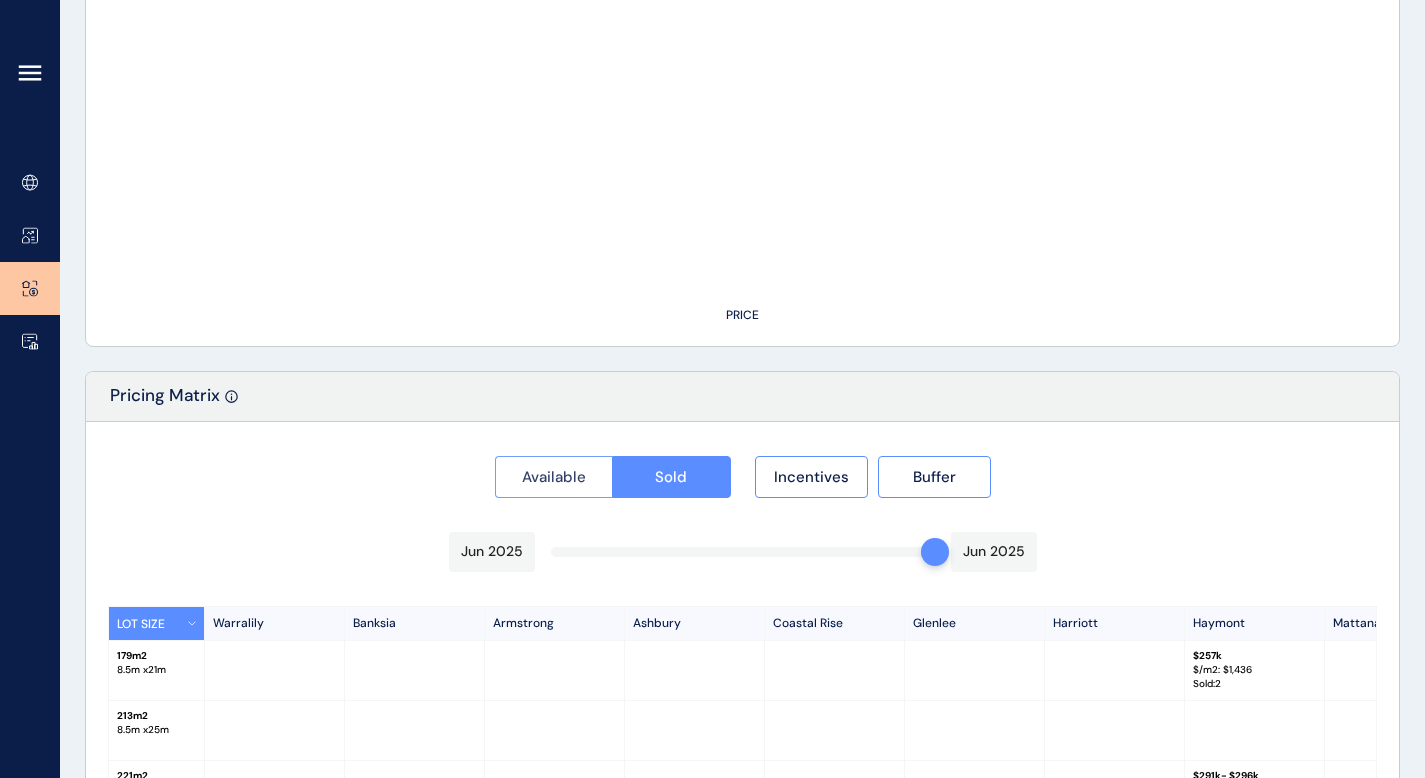 scroll, scrollTop: 1562, scrollLeft: 0, axis: vertical 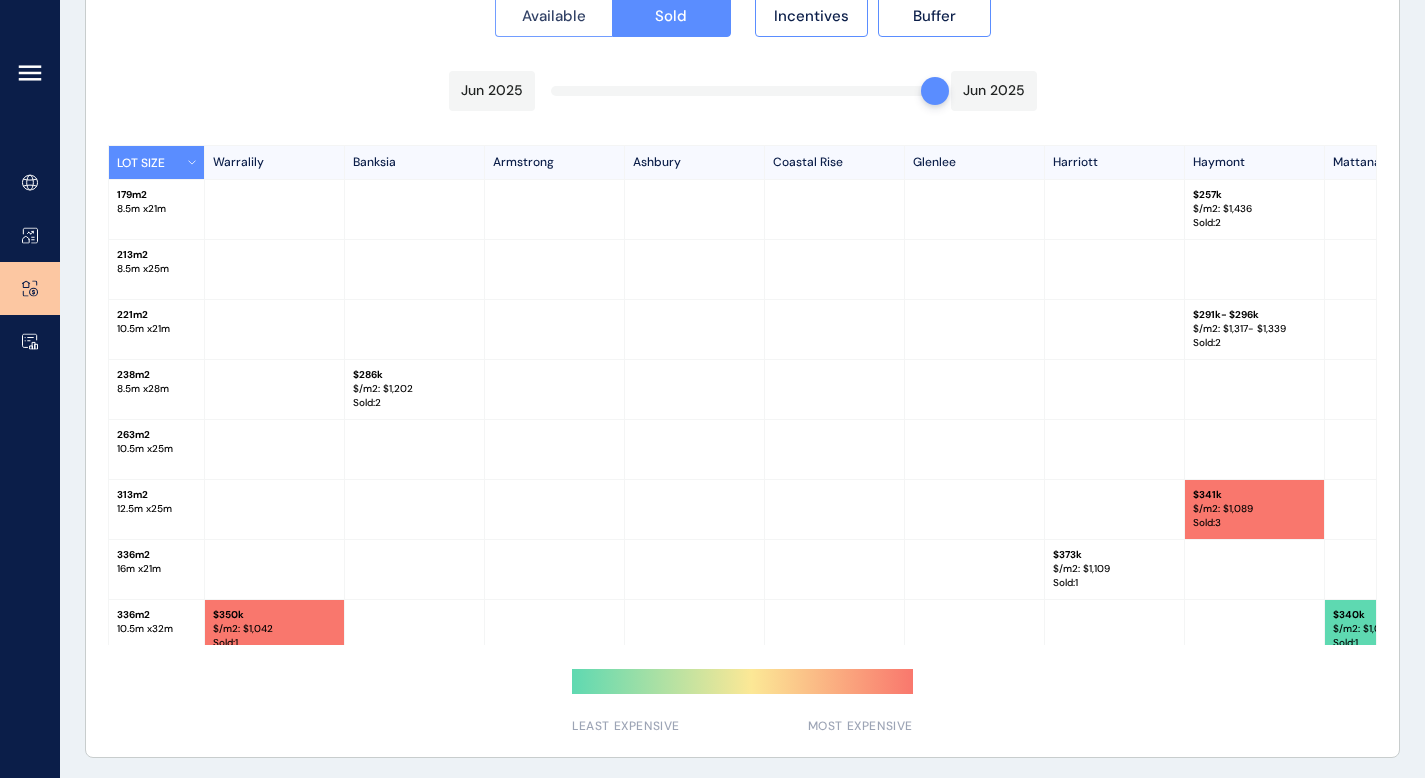 click on "Available" at bounding box center [554, 16] 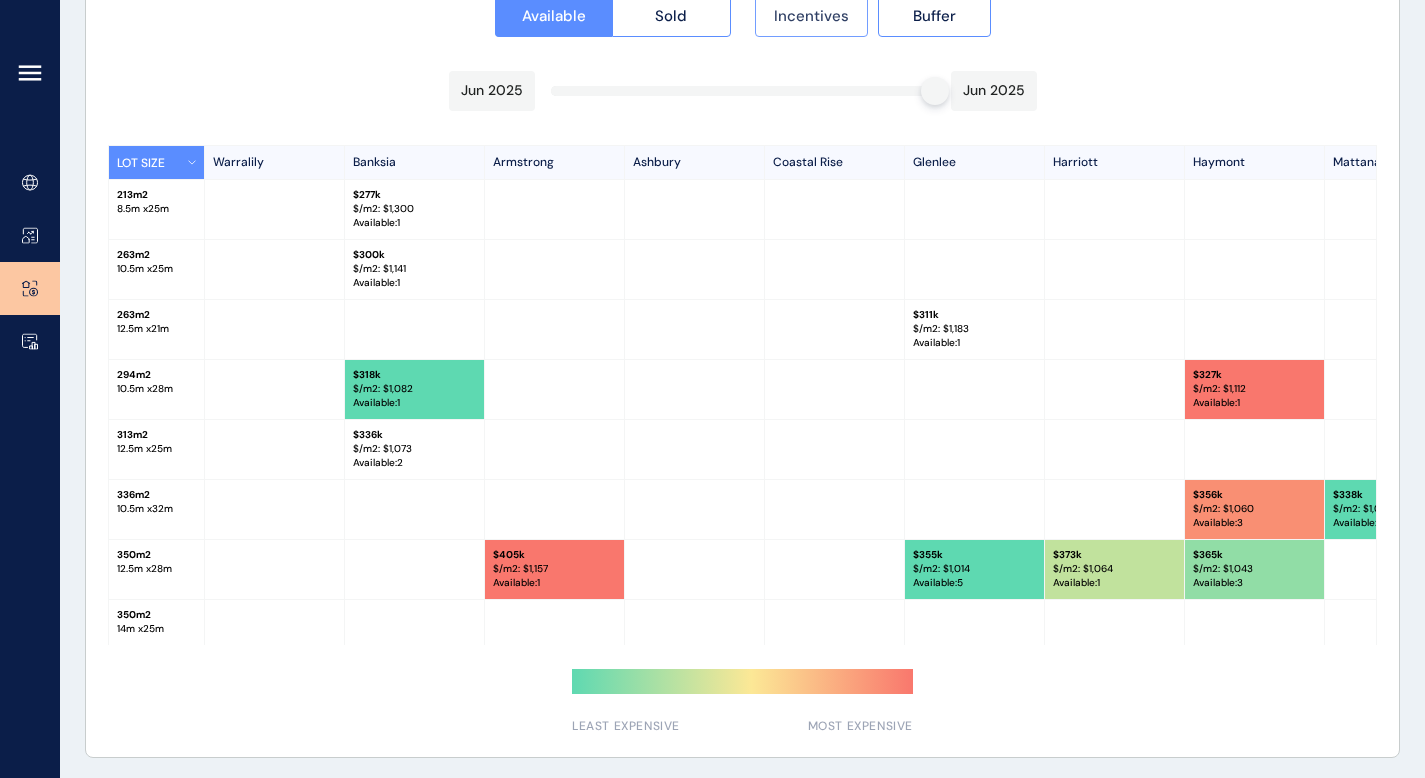 click on "Incentives" at bounding box center (811, 16) 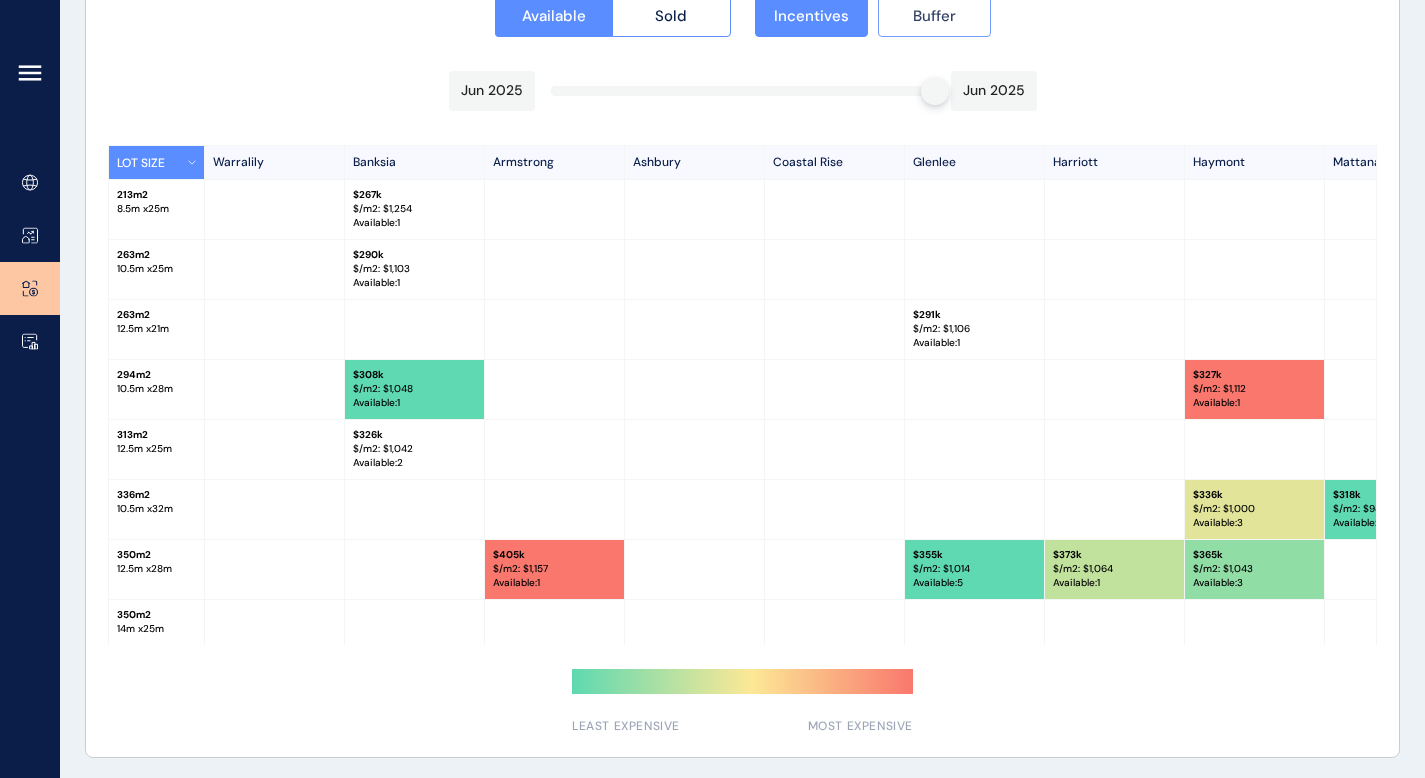 click on "Buffer" at bounding box center [934, 16] 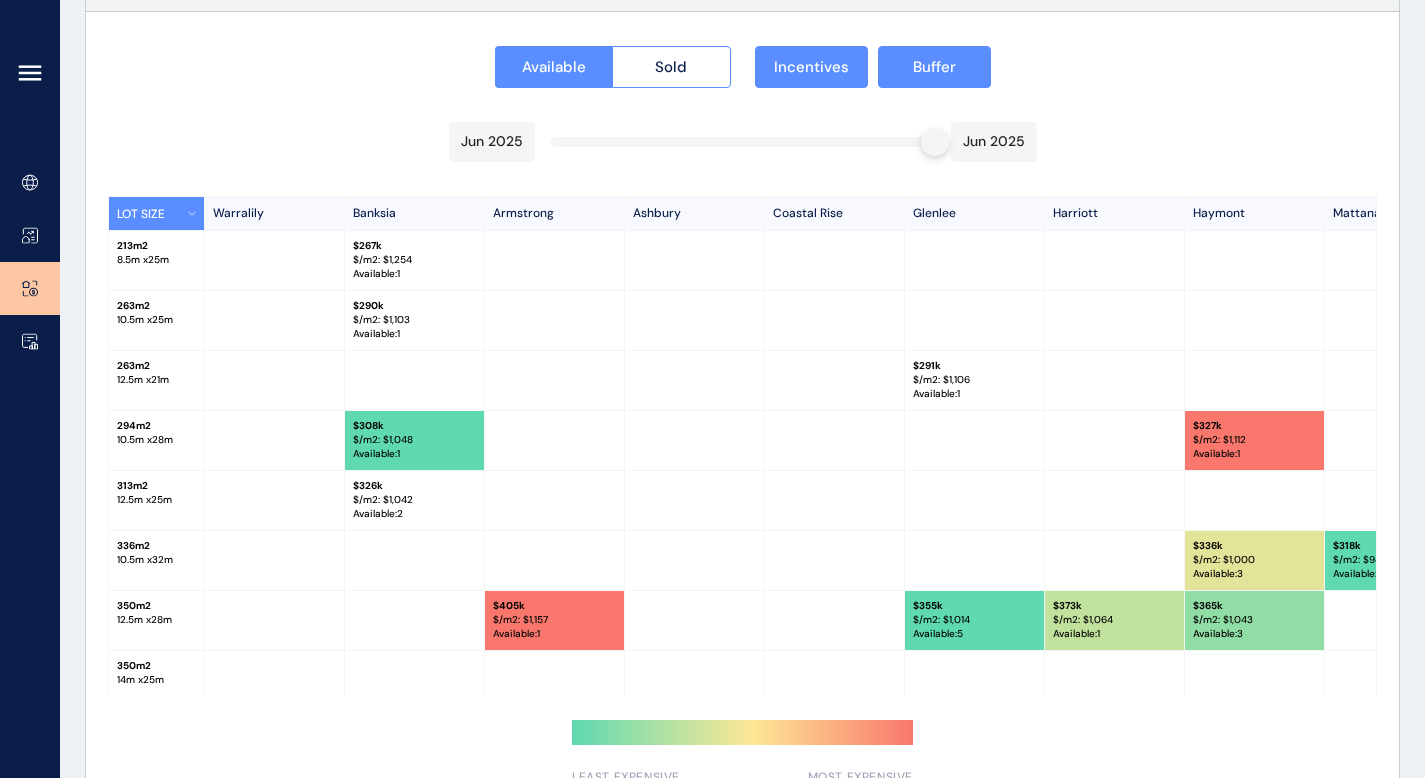 scroll, scrollTop: 1851, scrollLeft: 0, axis: vertical 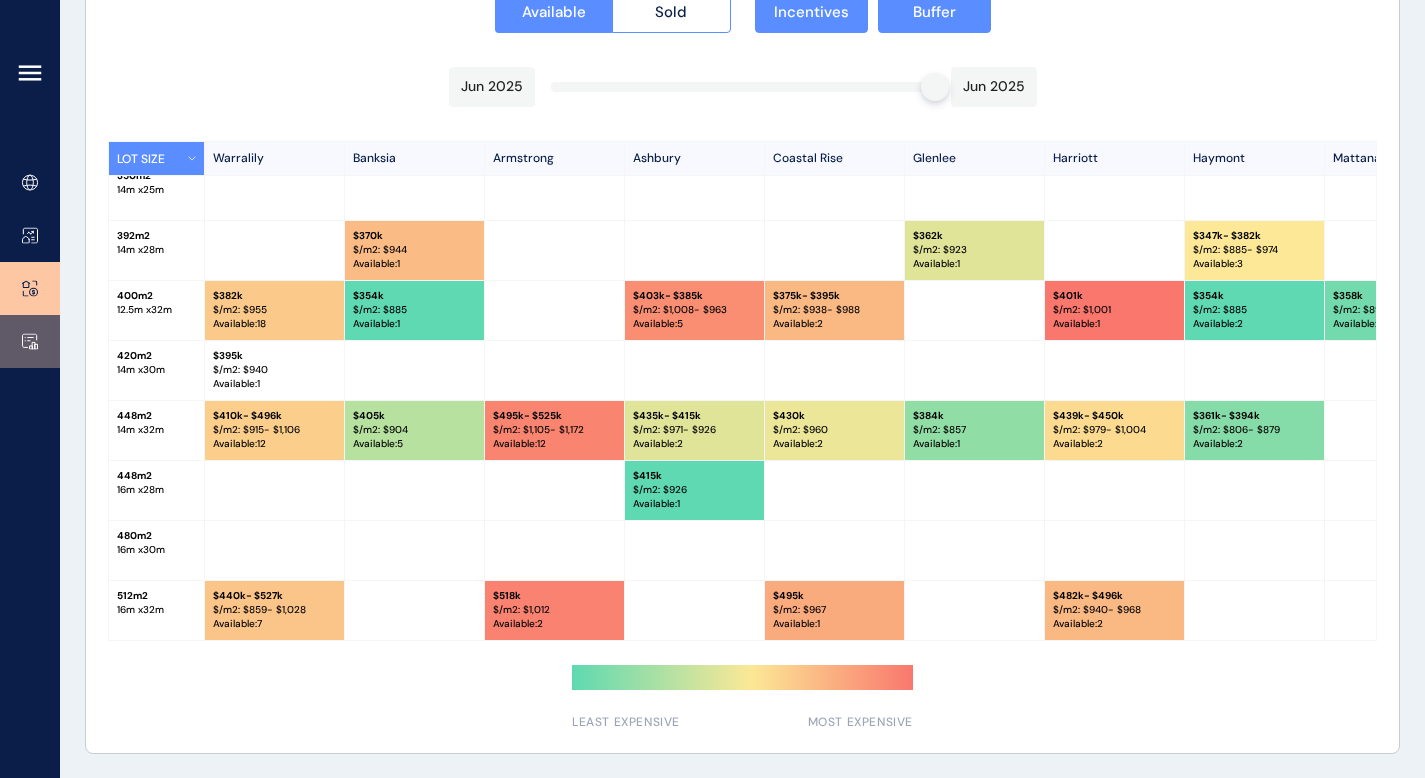 click at bounding box center [30, 341] 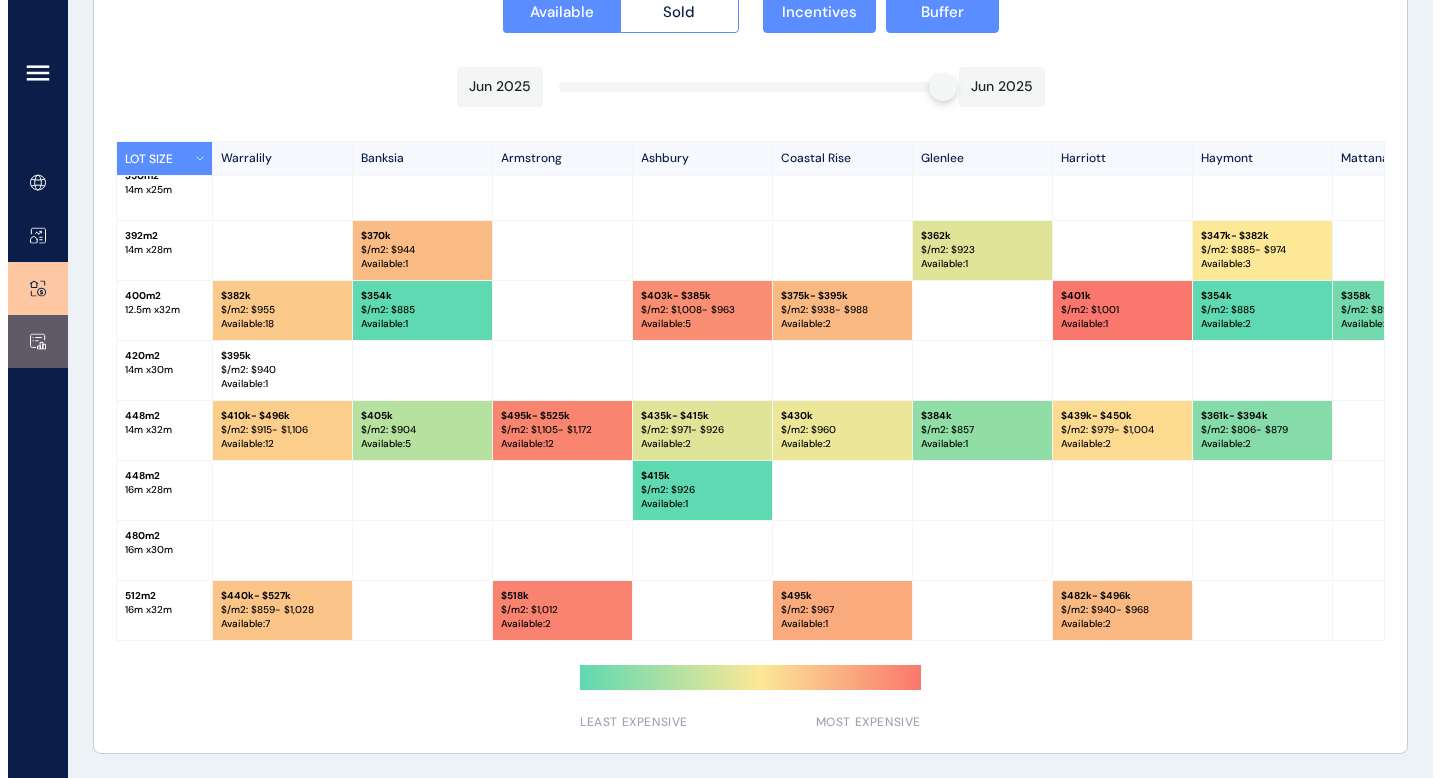 scroll, scrollTop: 0, scrollLeft: 0, axis: both 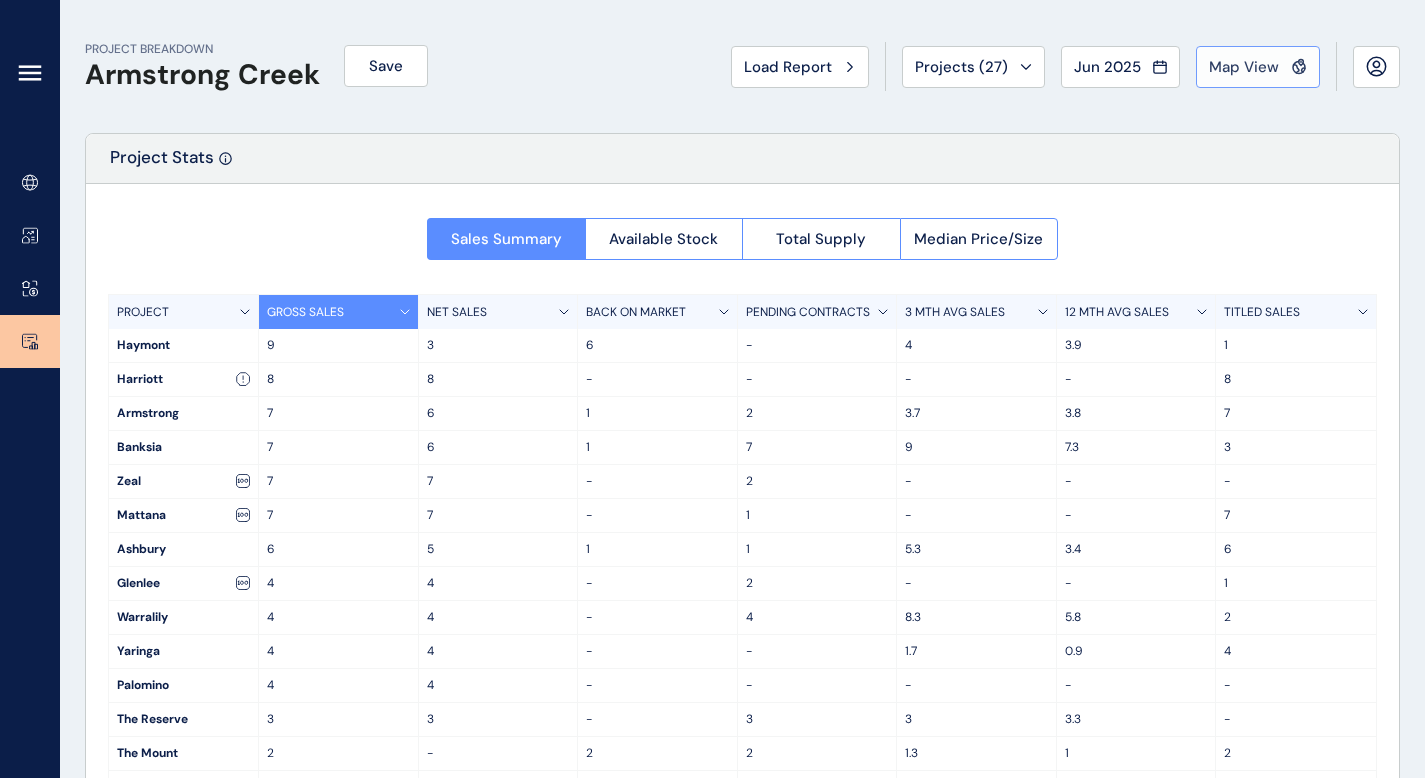click on "Map View" at bounding box center [1244, 67] 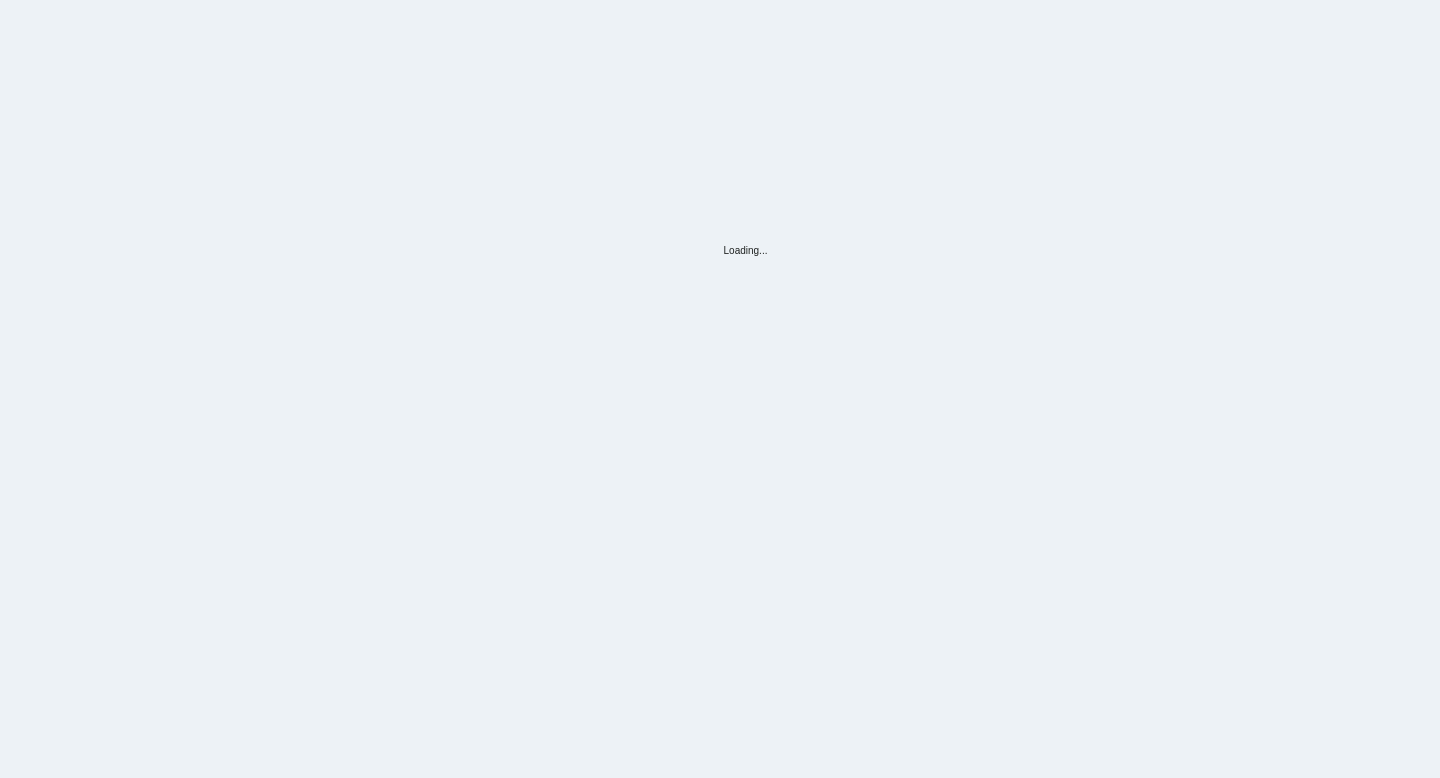 scroll, scrollTop: 0, scrollLeft: 0, axis: both 